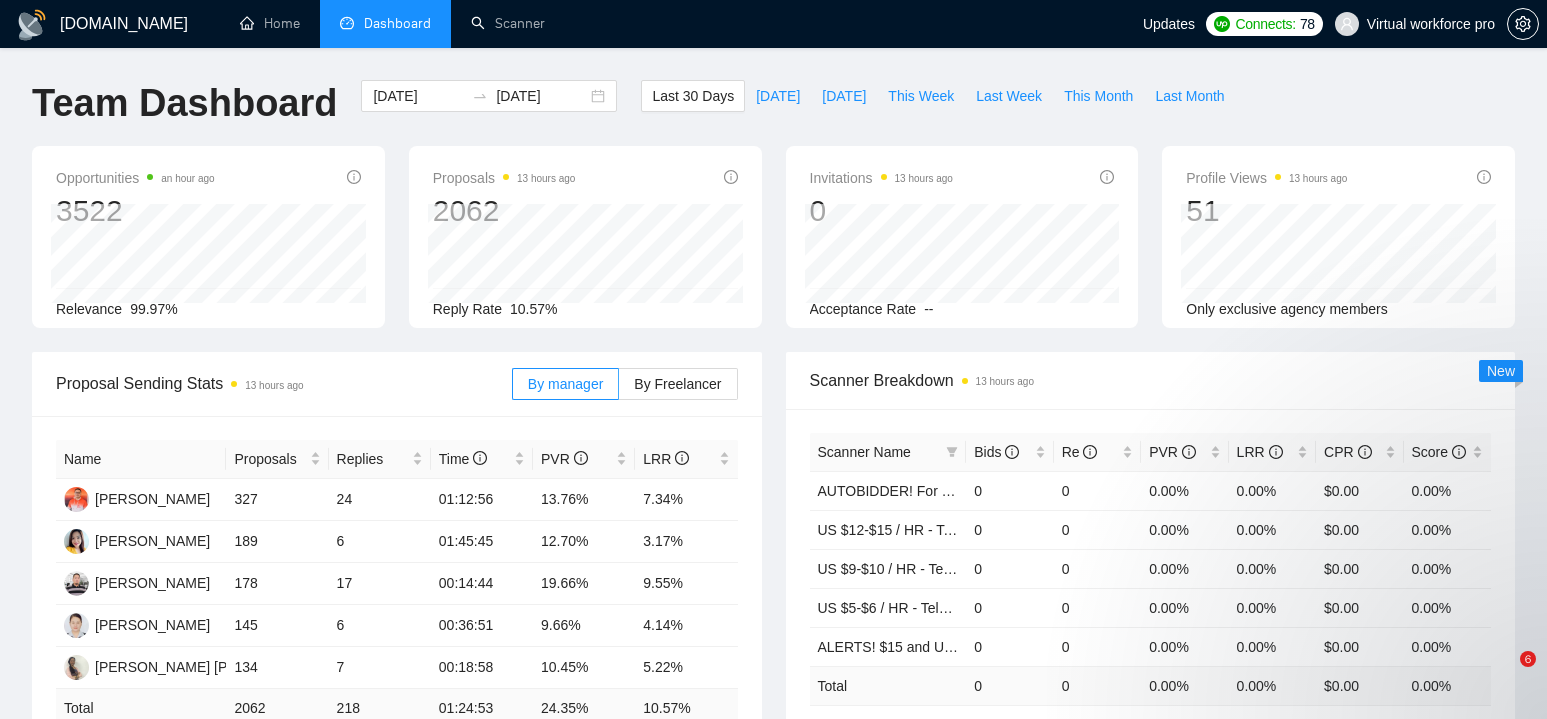 scroll, scrollTop: 0, scrollLeft: 0, axis: both 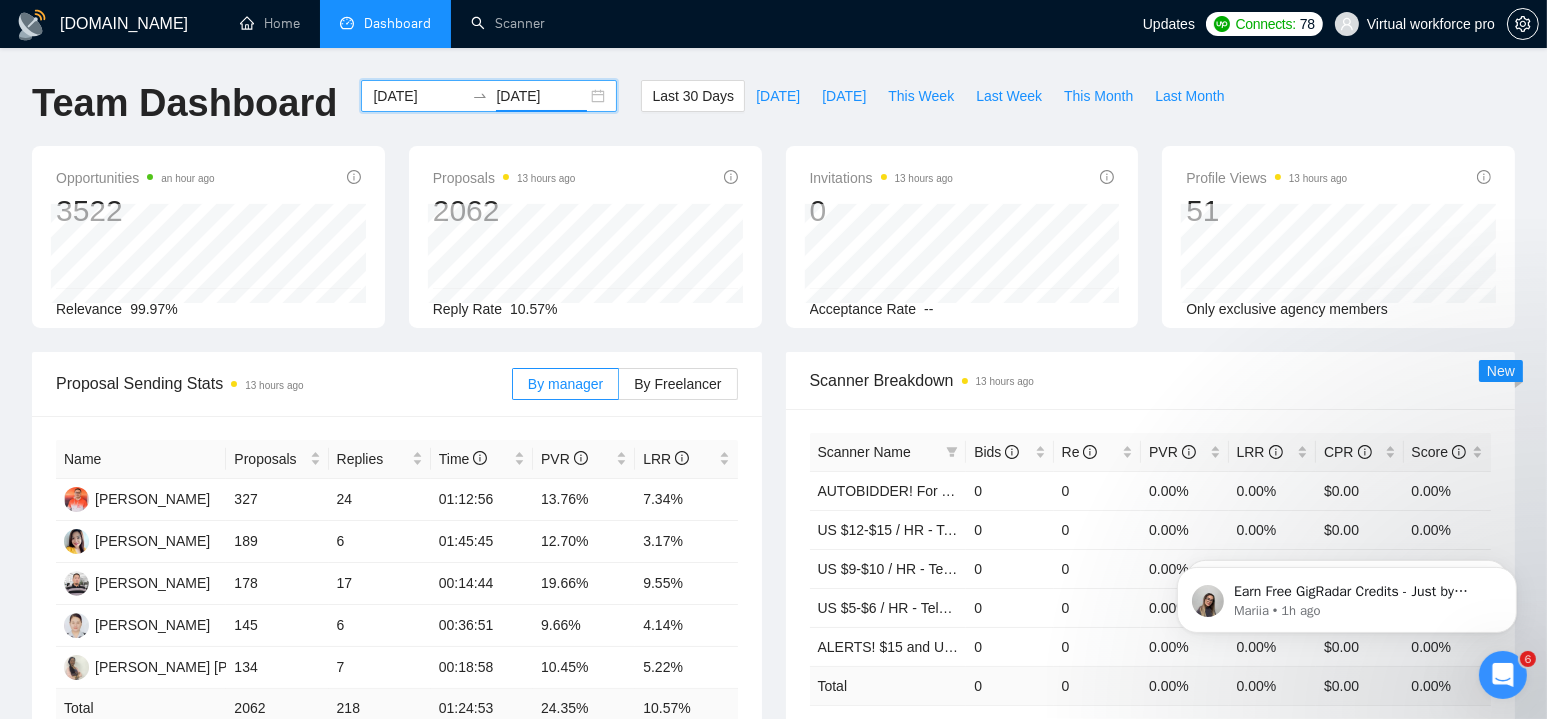 click on "[DATE]" at bounding box center (541, 96) 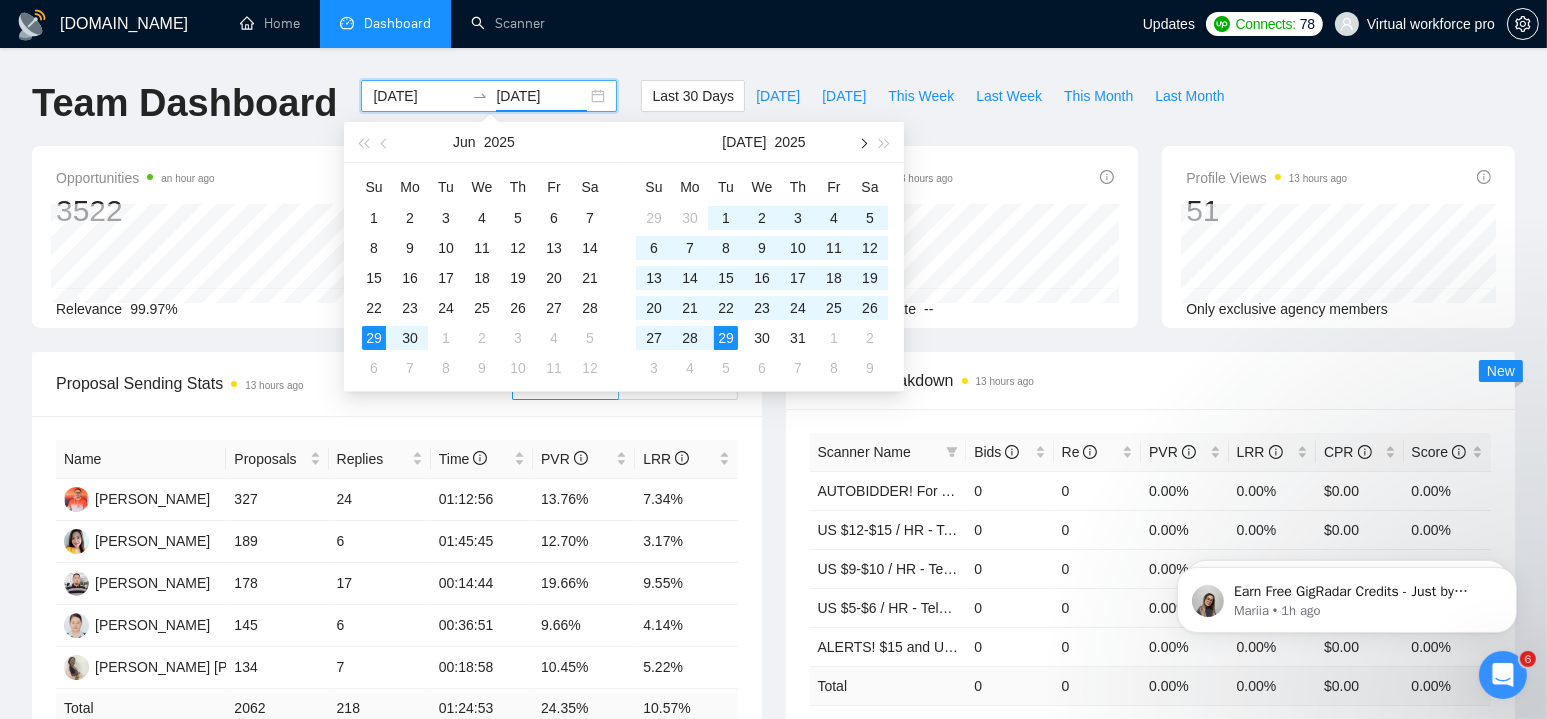 click at bounding box center (862, 142) 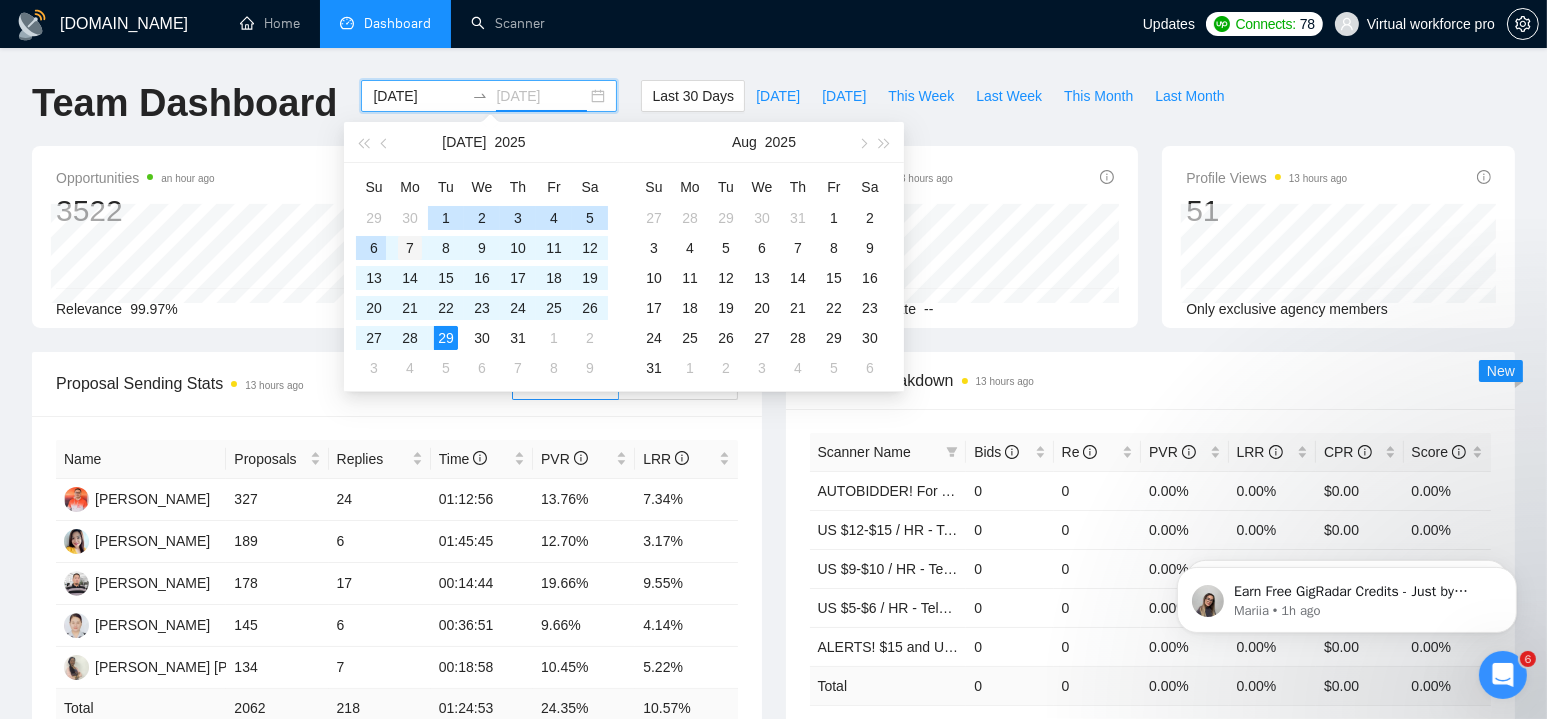type on "[DATE]" 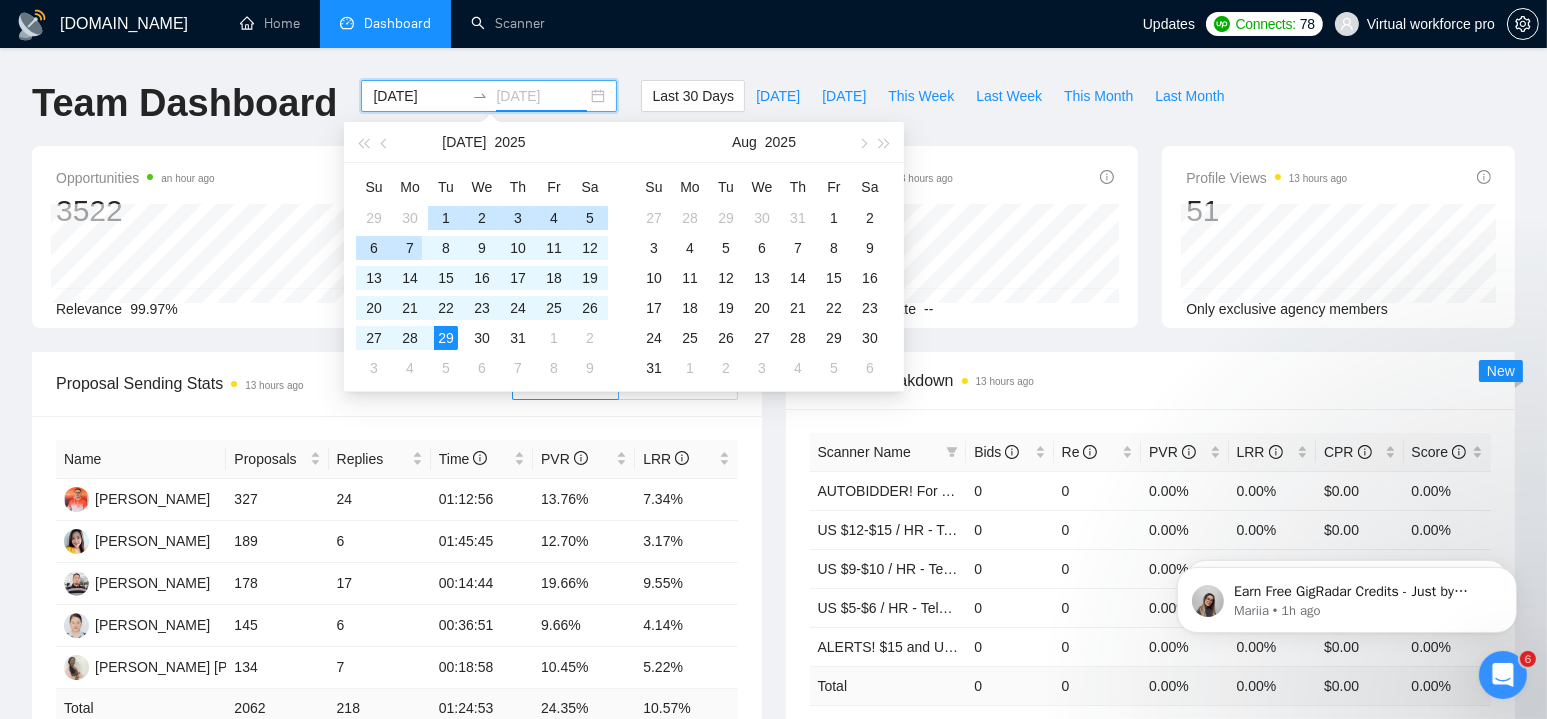 click on "7" at bounding box center [410, 248] 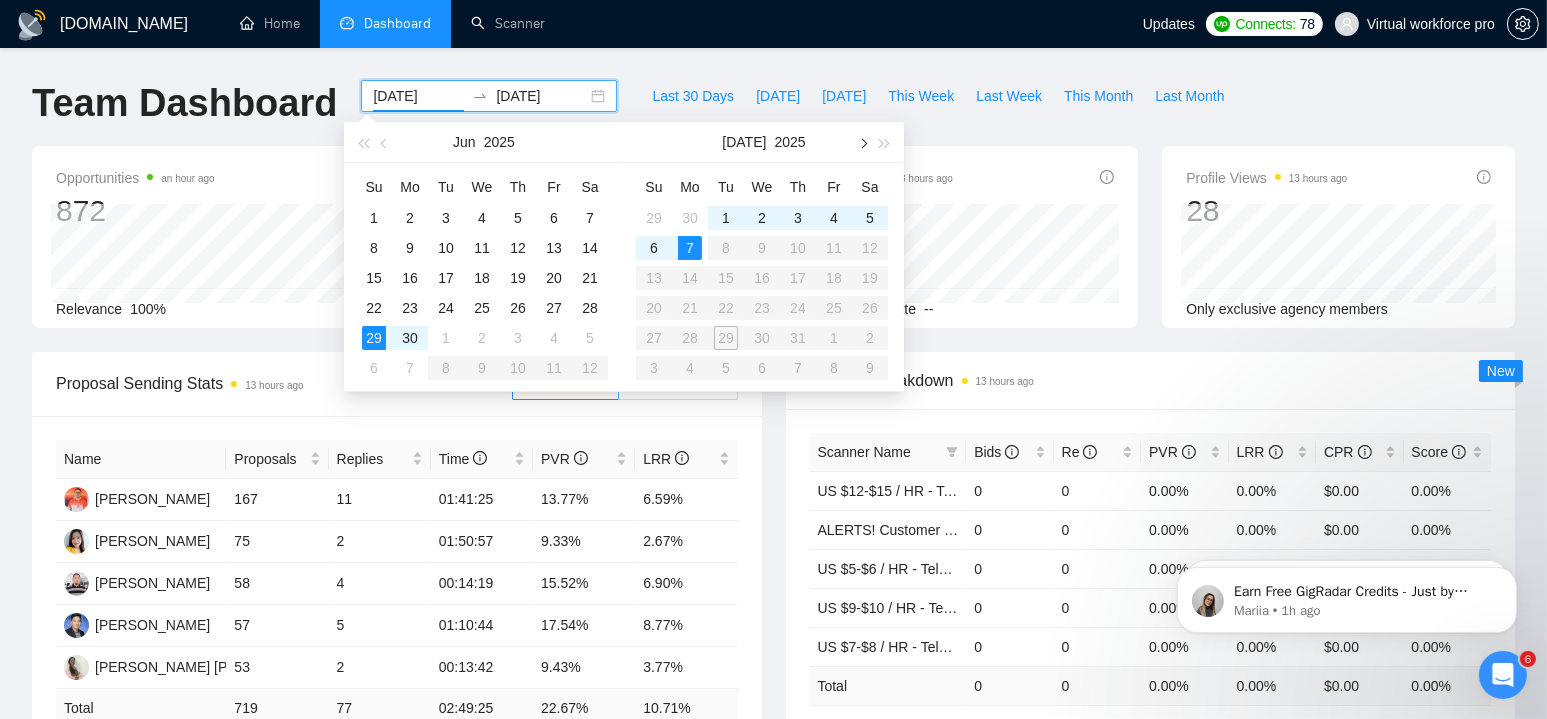 click at bounding box center [862, 142] 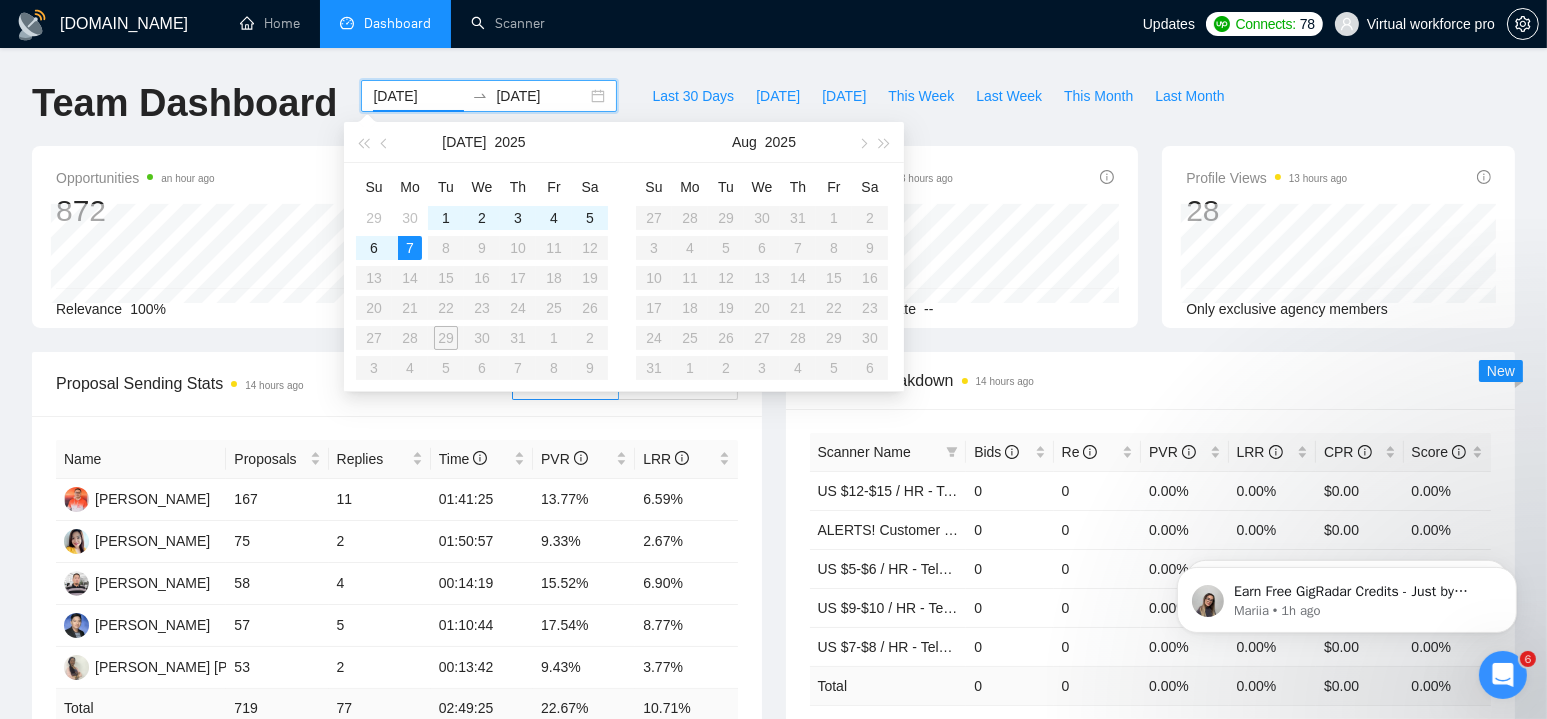 click on "[DATE]" at bounding box center (418, 96) 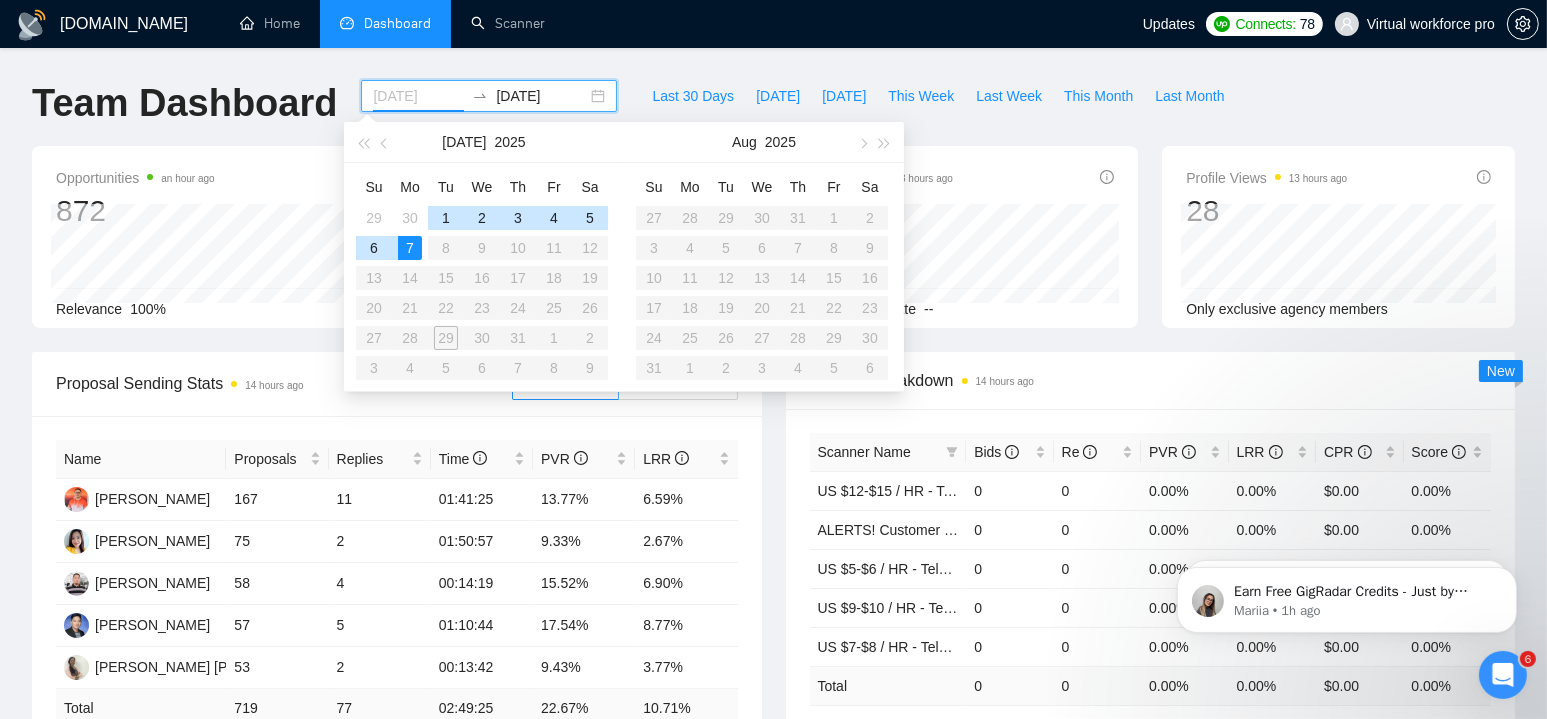 type on "[DATE]" 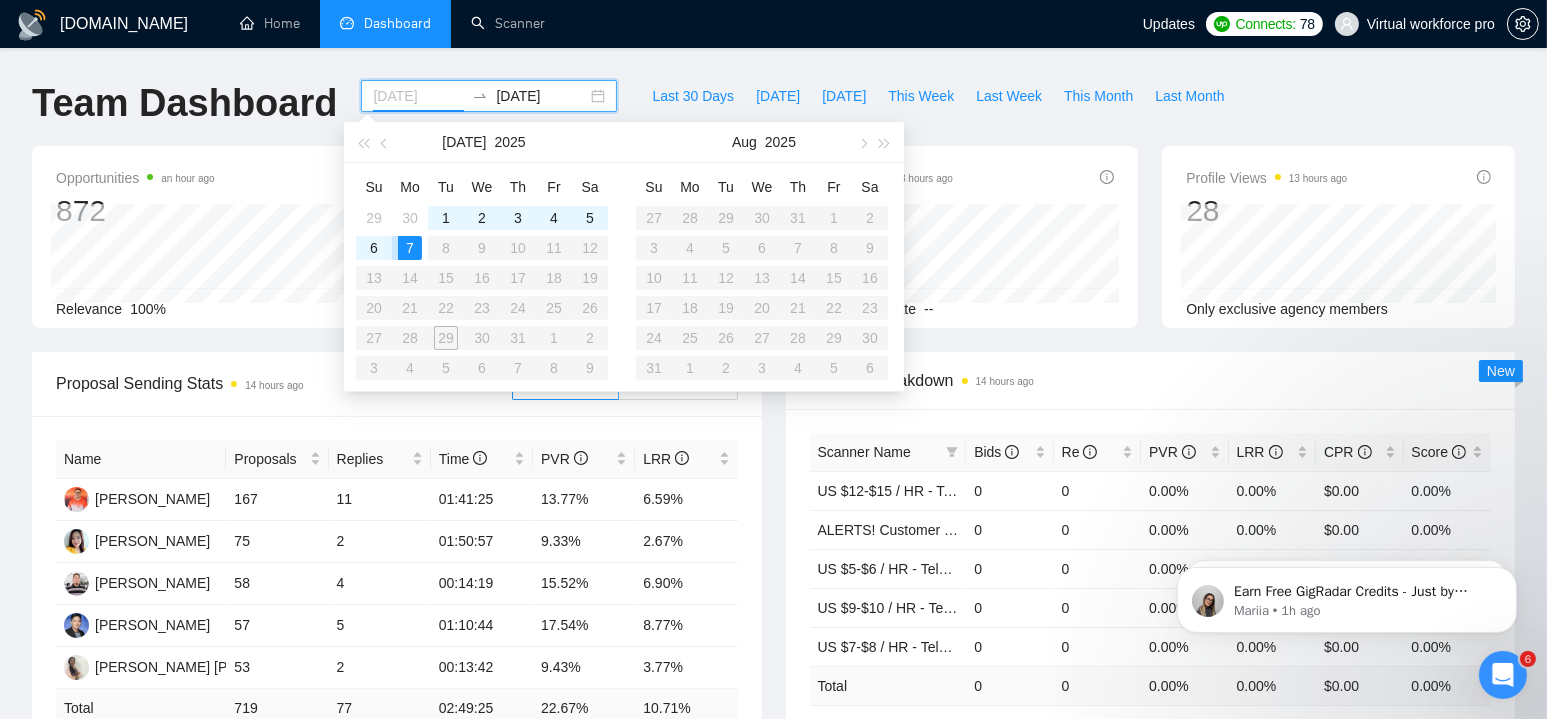 click on "7" at bounding box center [410, 248] 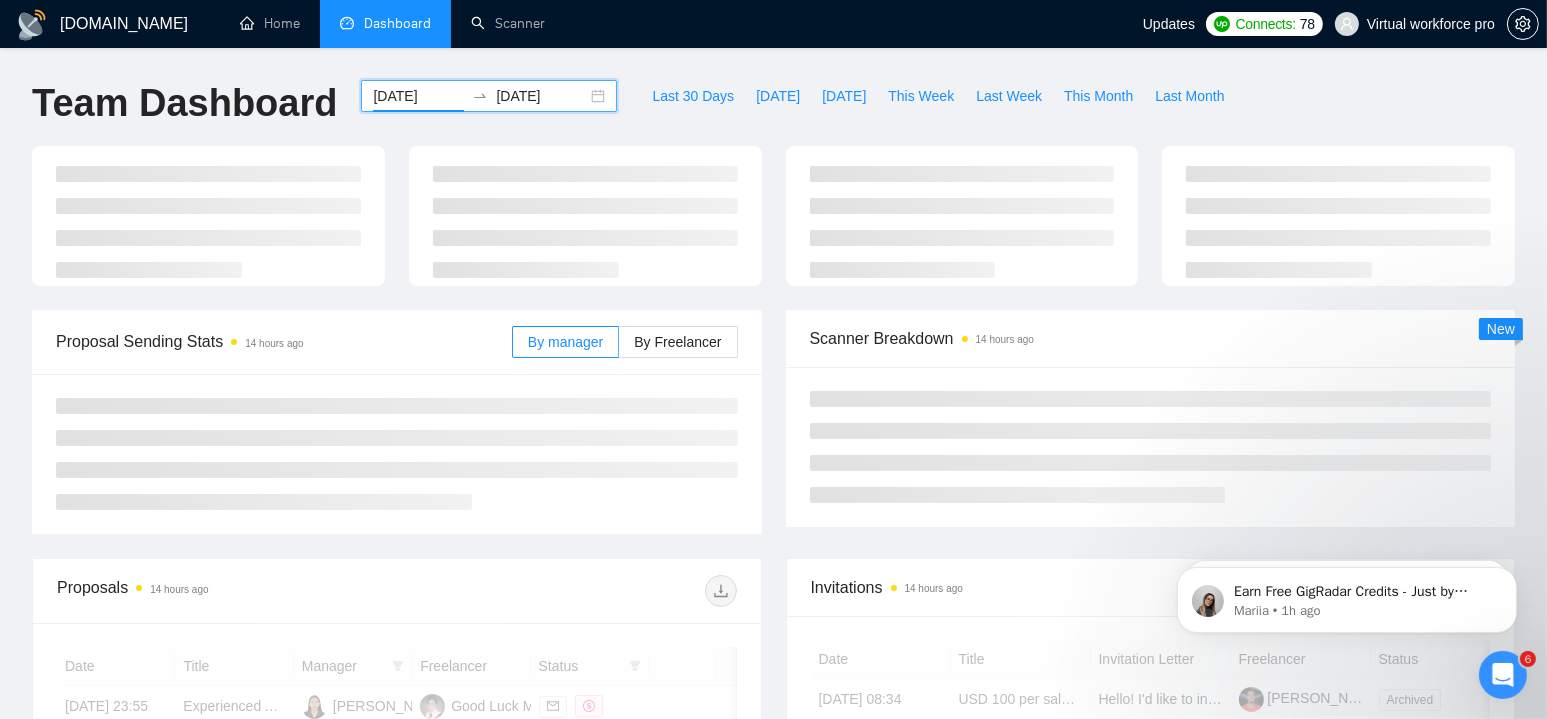 click on "[DATE]" at bounding box center (541, 96) 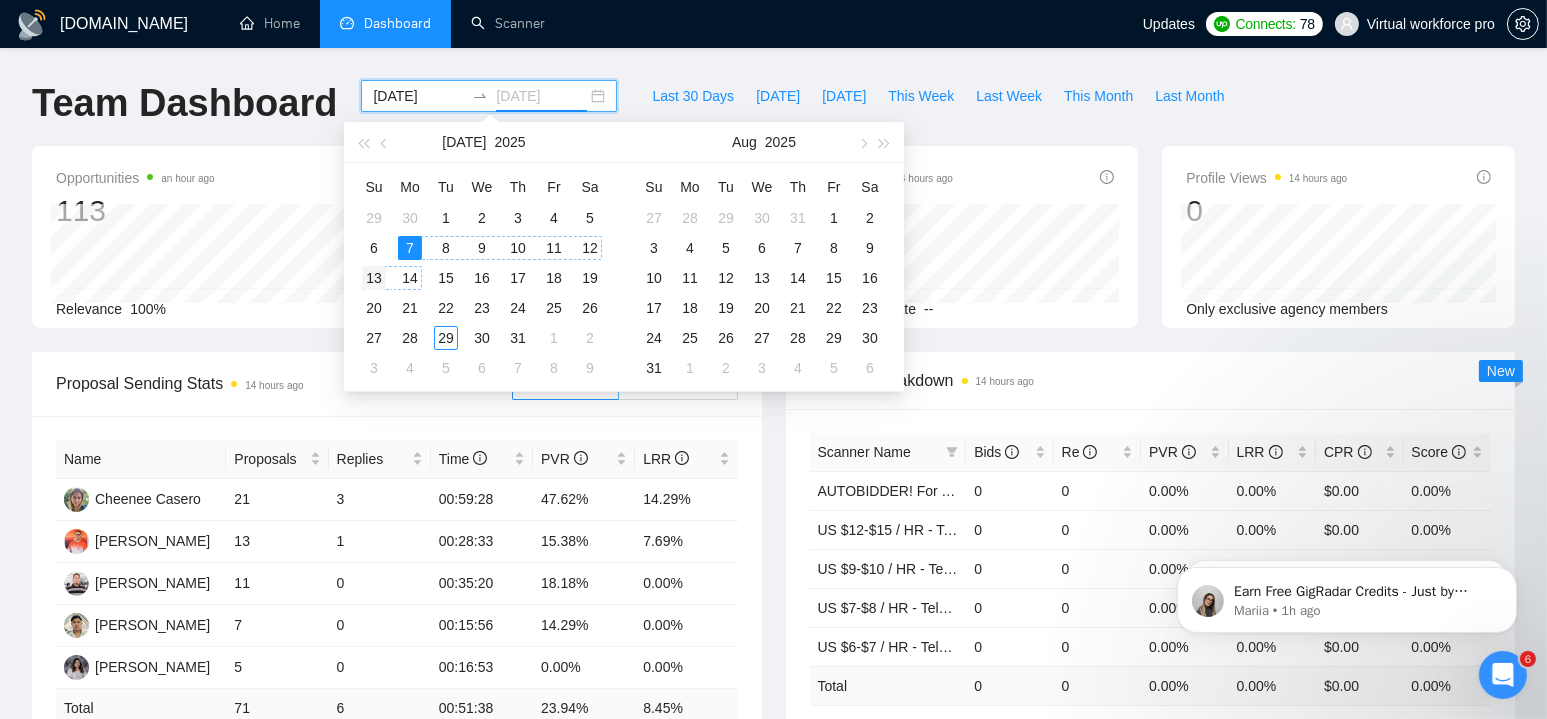 type on "[DATE]" 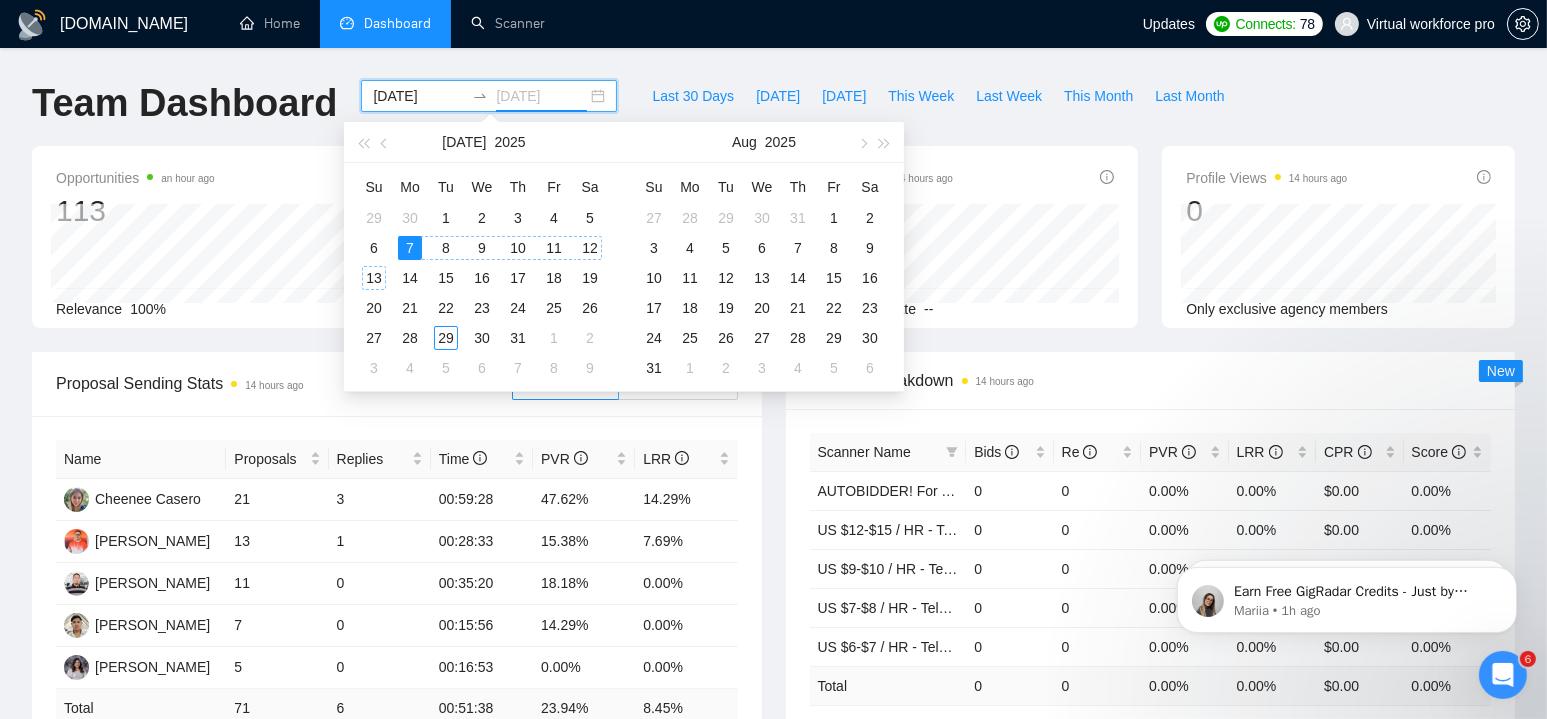 click on "13" at bounding box center [374, 278] 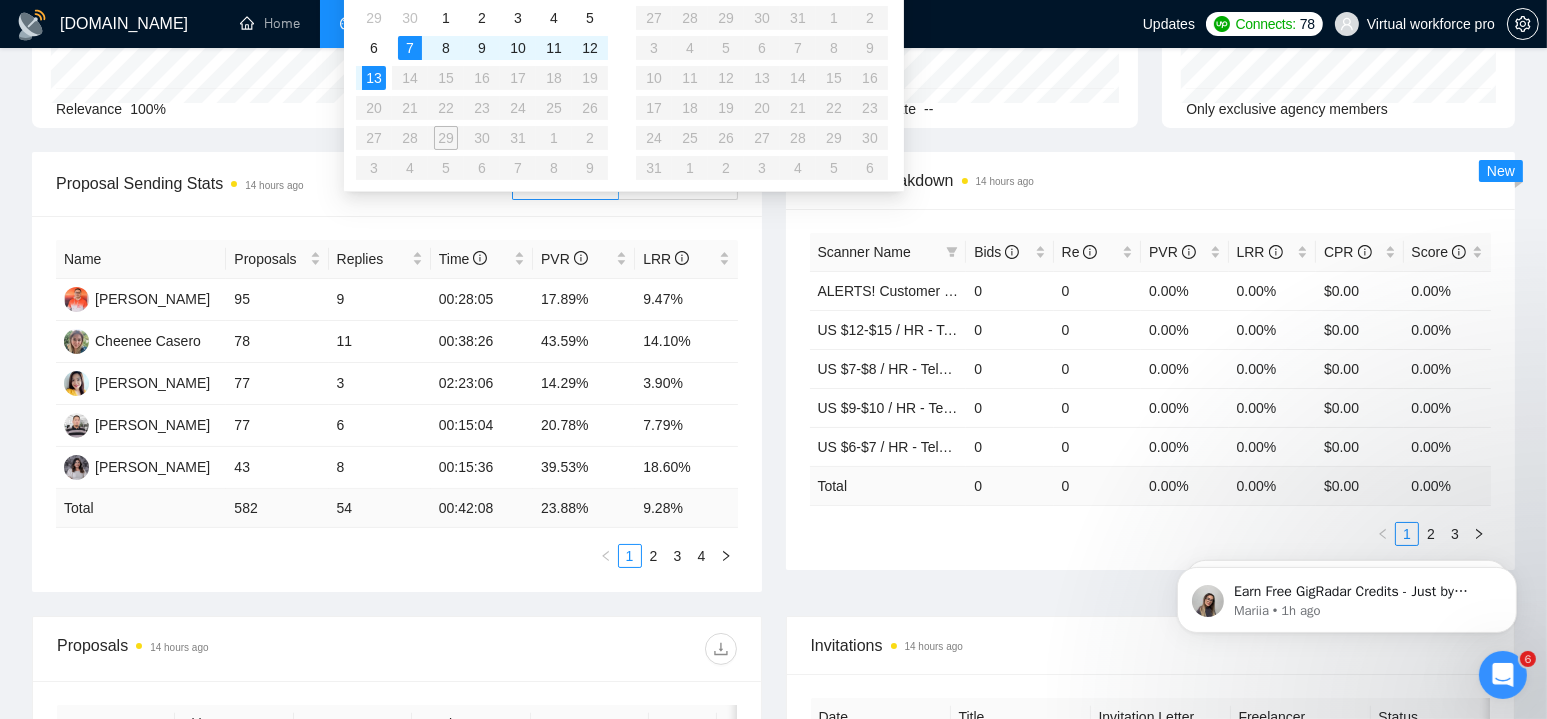 scroll, scrollTop: 100, scrollLeft: 0, axis: vertical 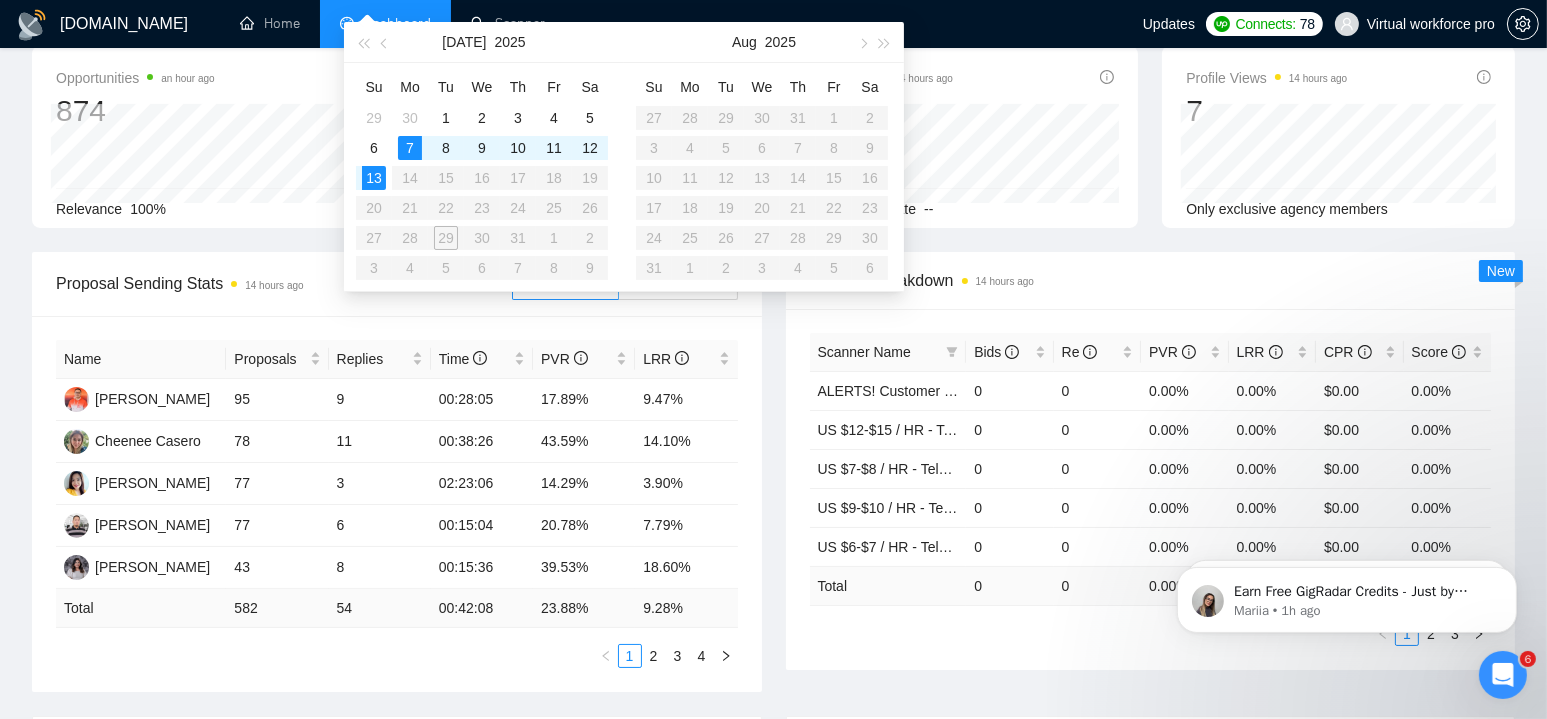 drag, startPoint x: 716, startPoint y: 330, endPoint x: 730, endPoint y: 336, distance: 15.231546 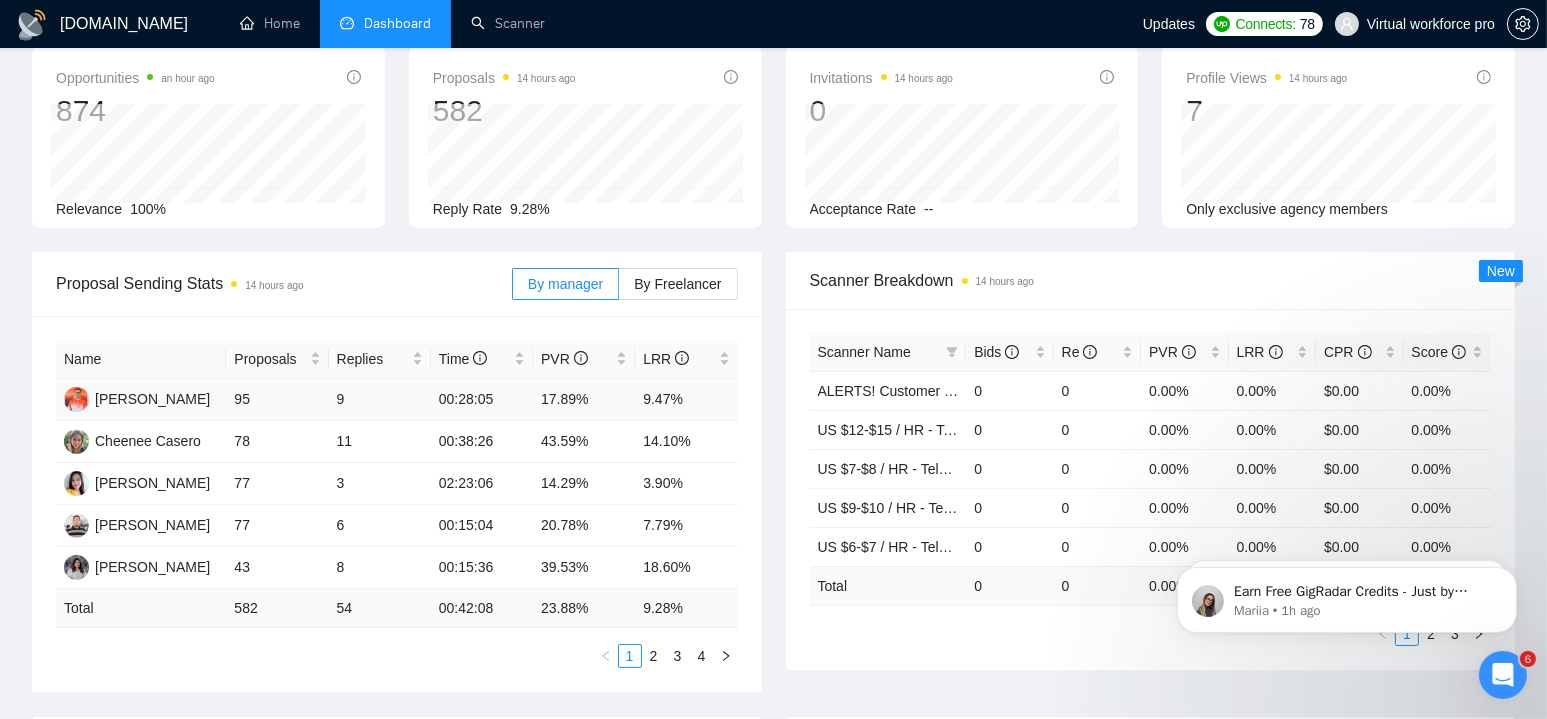 scroll, scrollTop: 500, scrollLeft: 0, axis: vertical 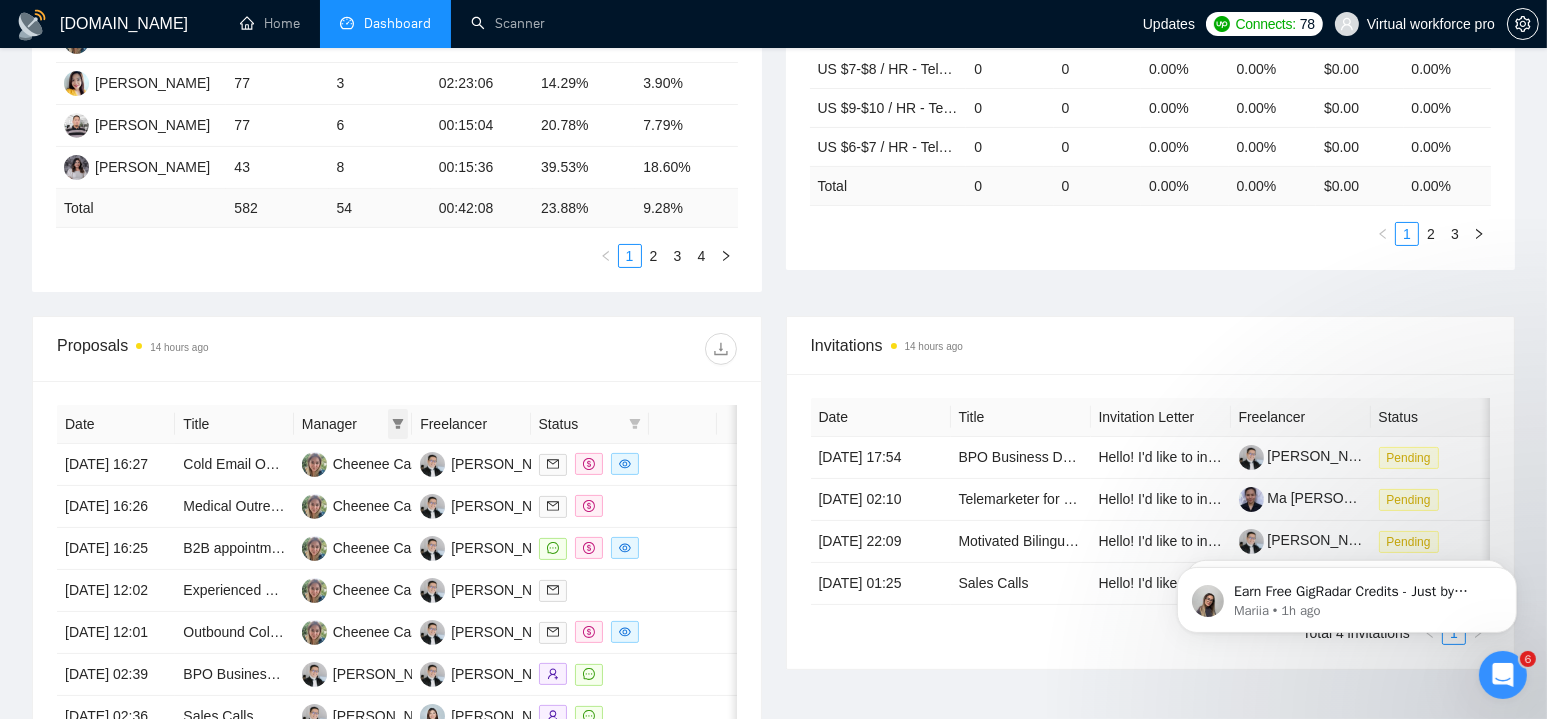 click 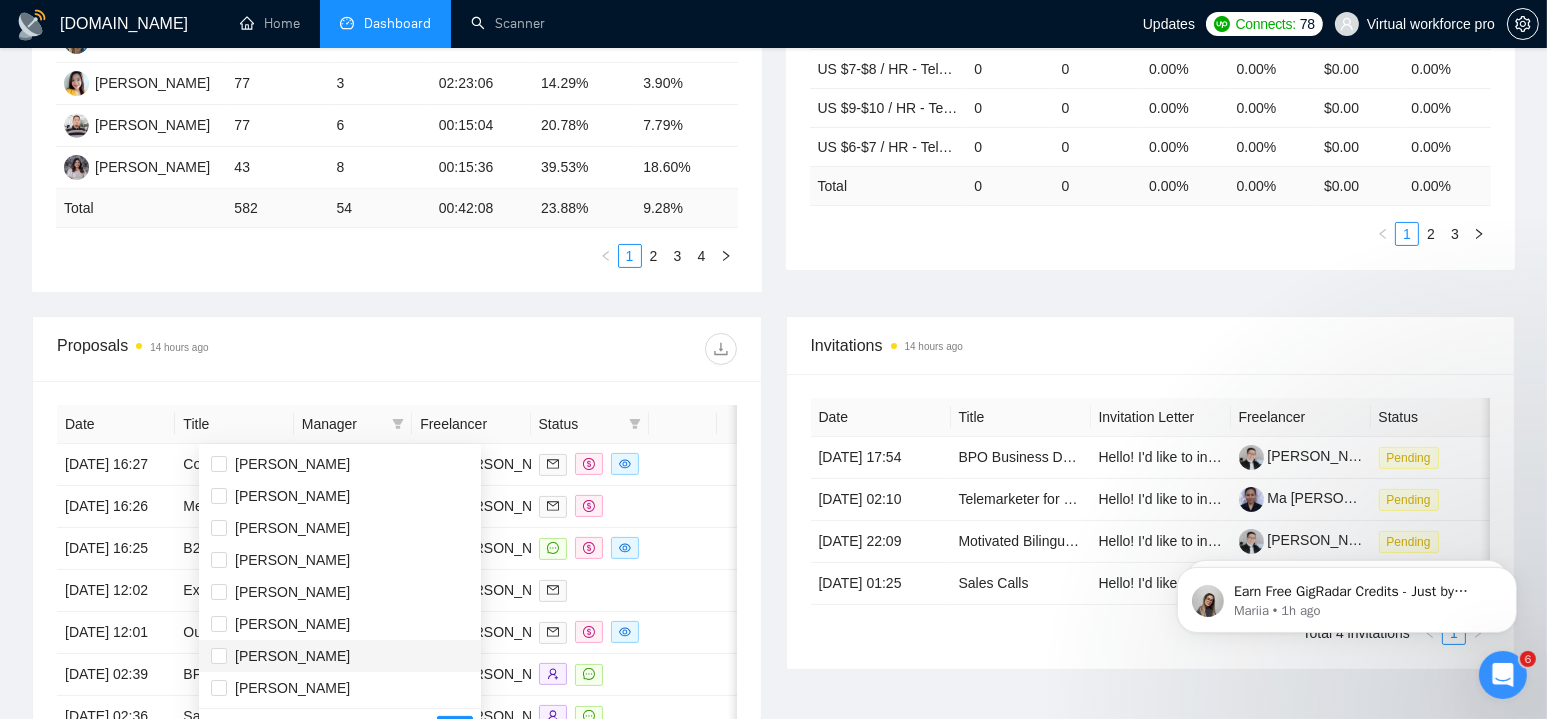 scroll, scrollTop: 200, scrollLeft: 0, axis: vertical 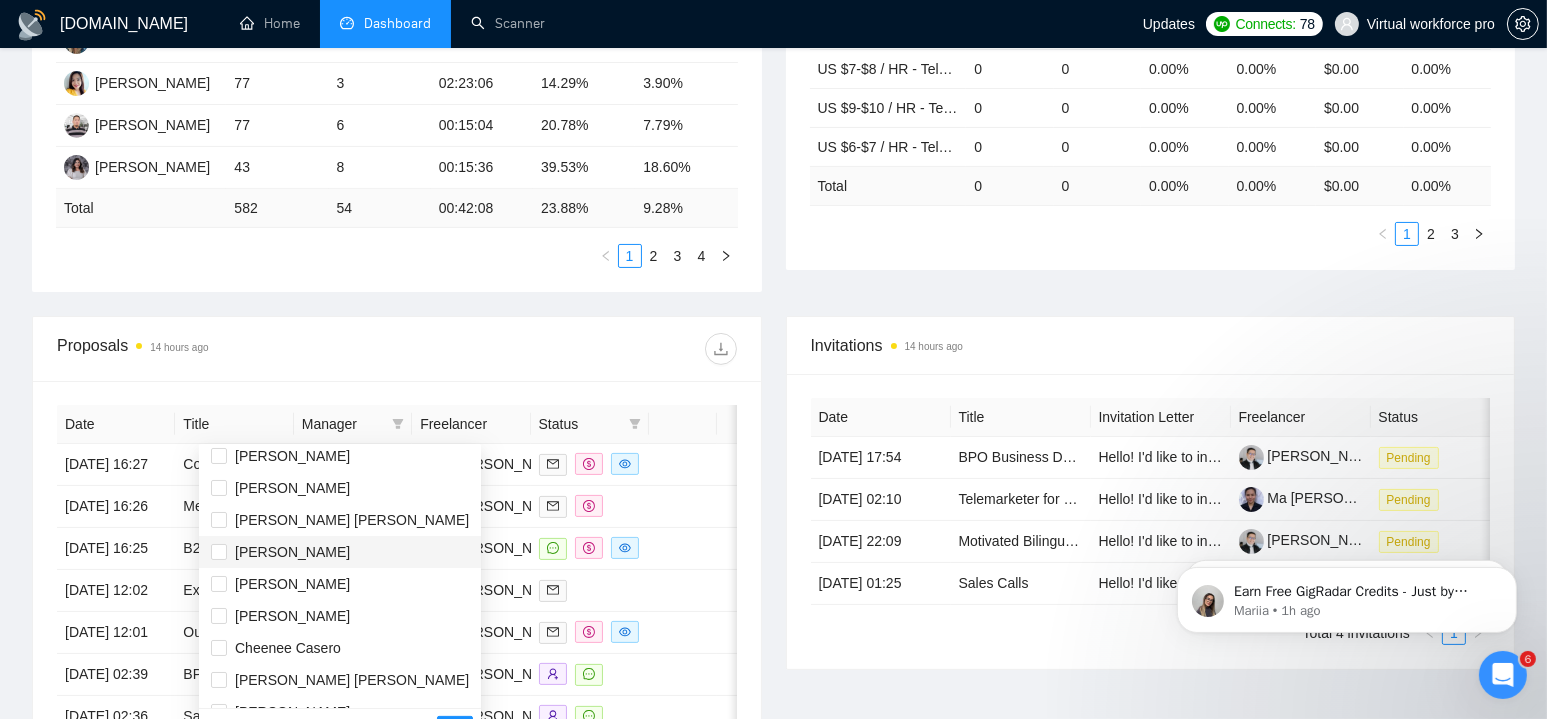 click on "[PERSON_NAME]" at bounding box center (292, 552) 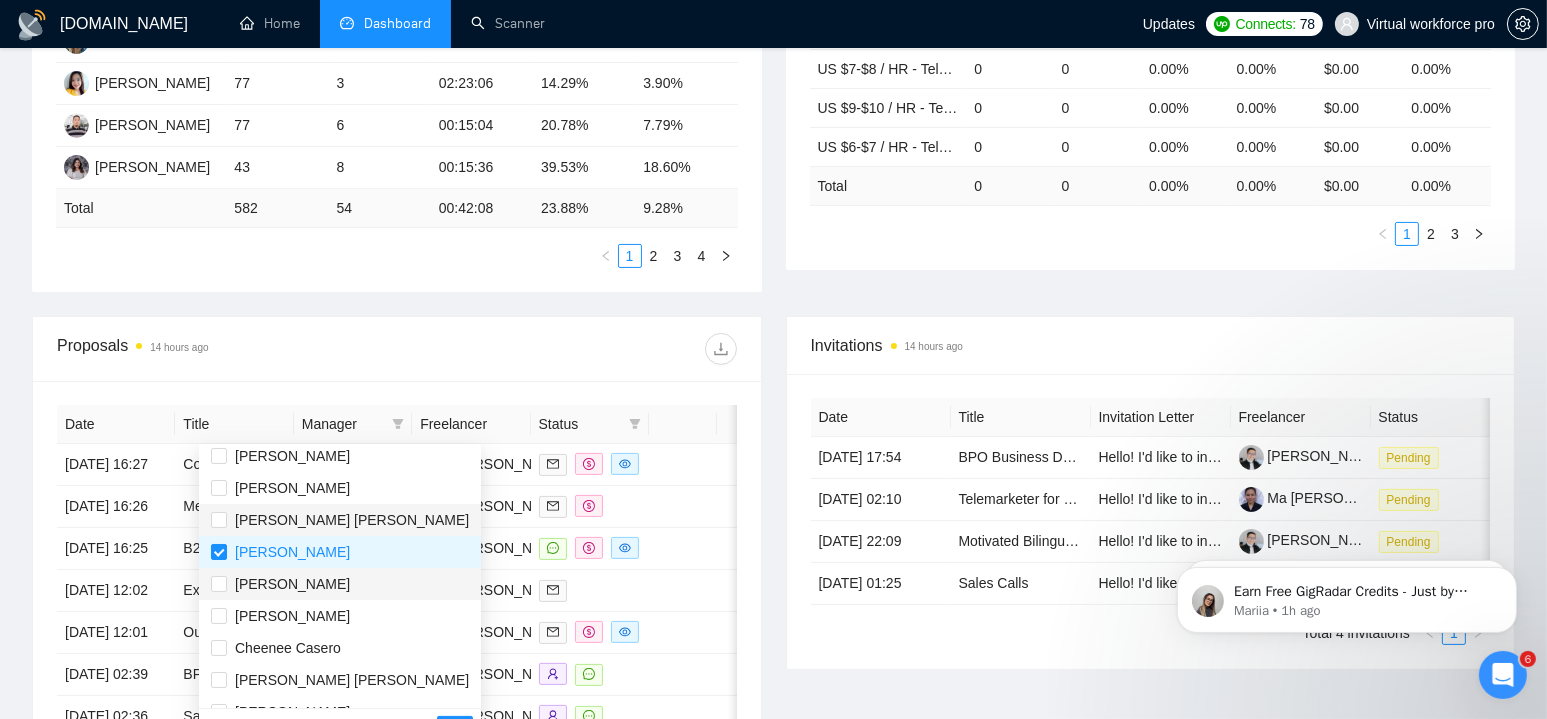 scroll, scrollTop: 255, scrollLeft: 0, axis: vertical 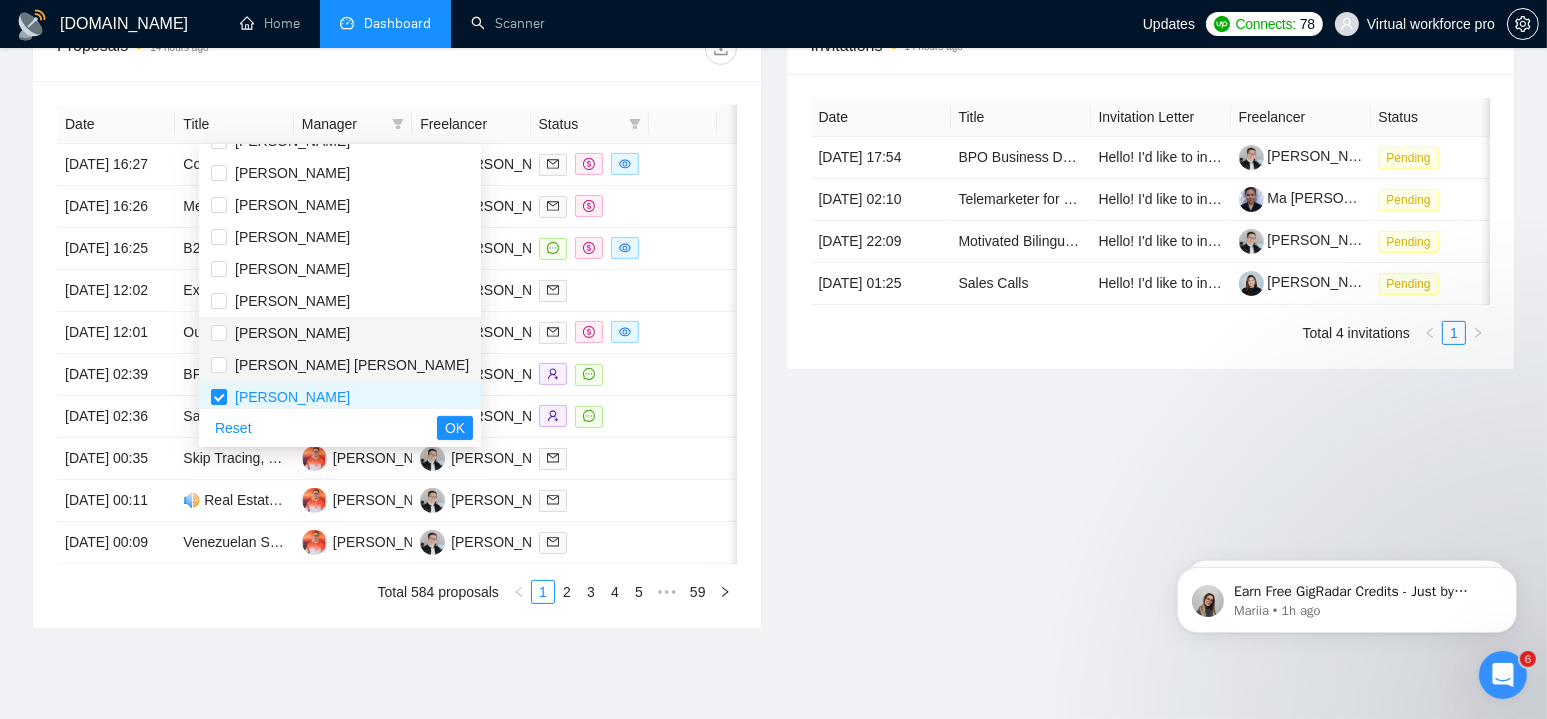 click on "[PERSON_NAME] [PERSON_NAME]" at bounding box center (352, 365) 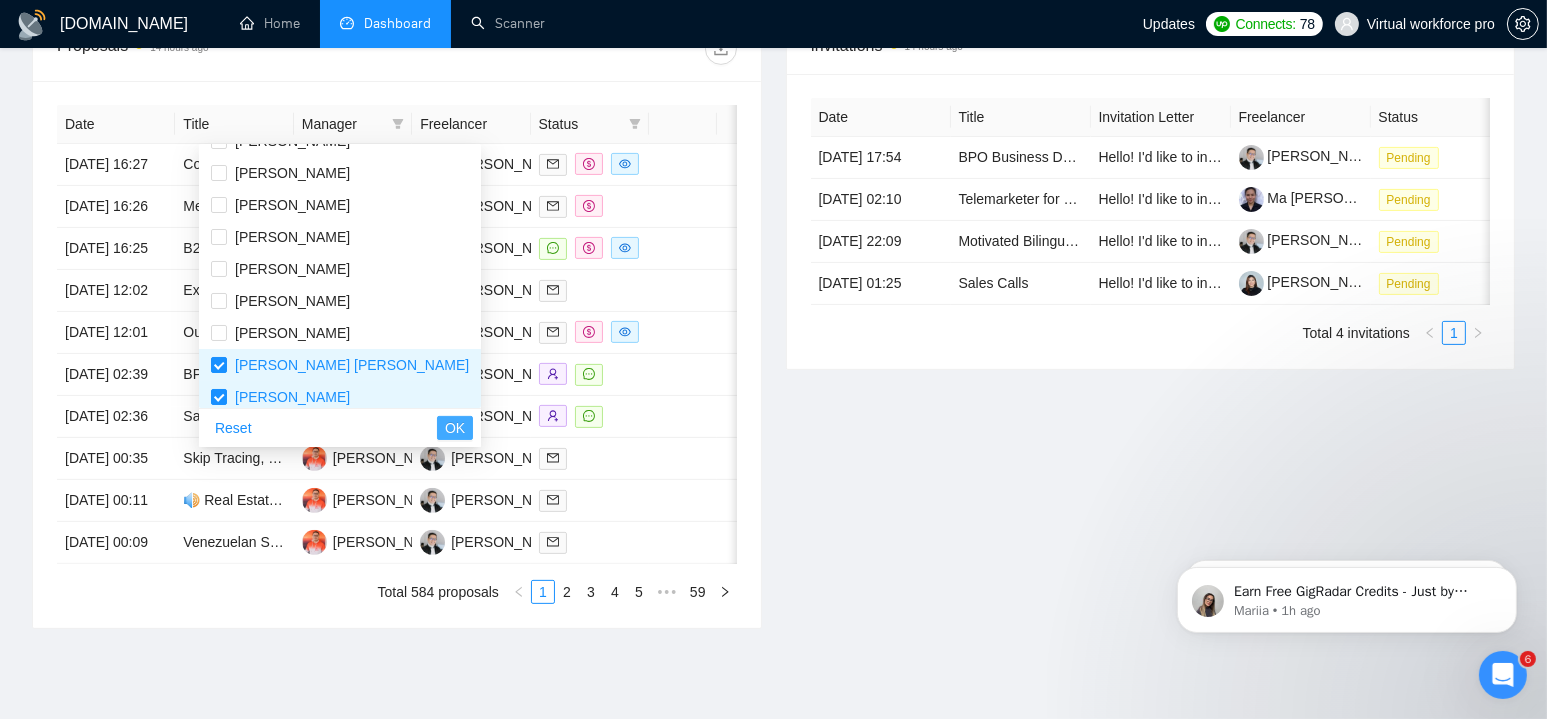 click on "OK" at bounding box center [455, 428] 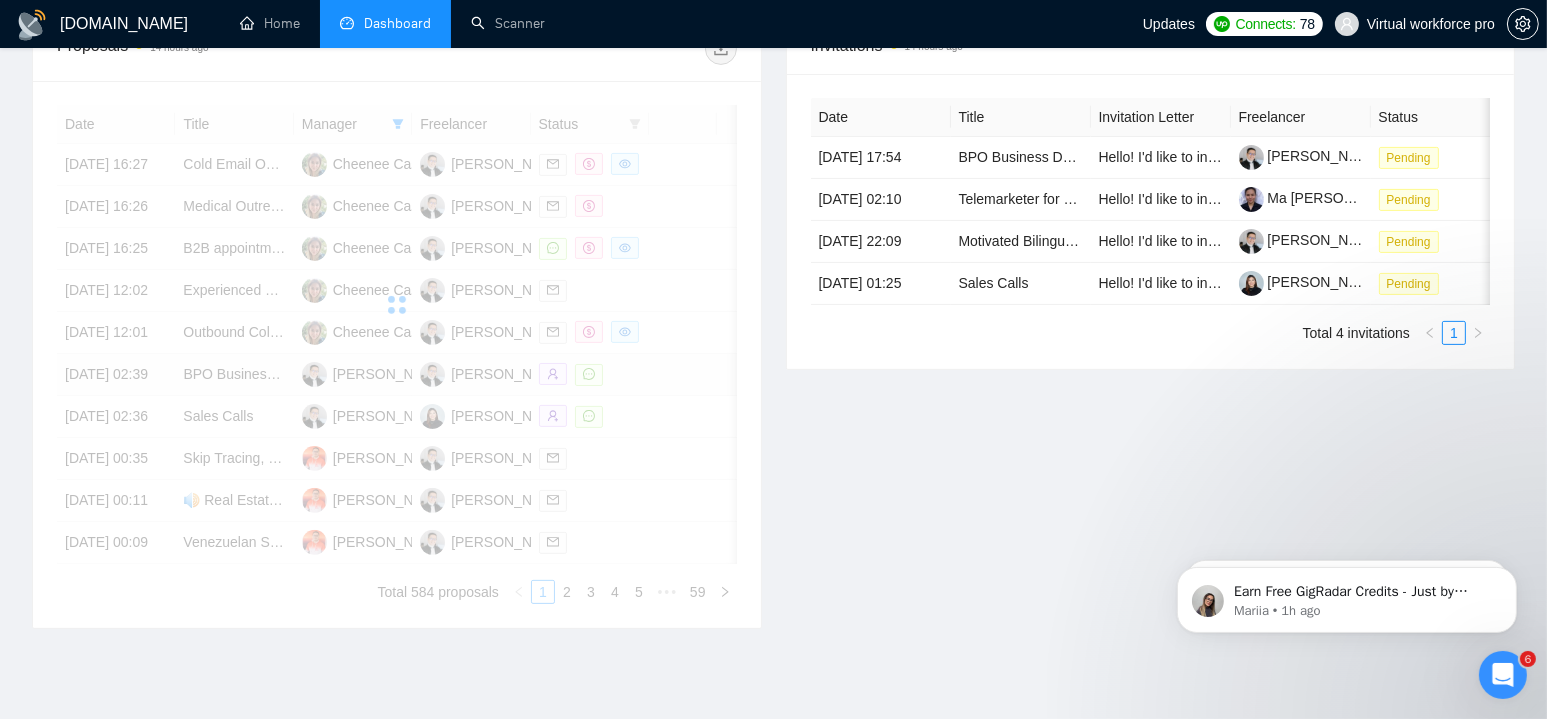 scroll, scrollTop: 32, scrollLeft: 0, axis: vertical 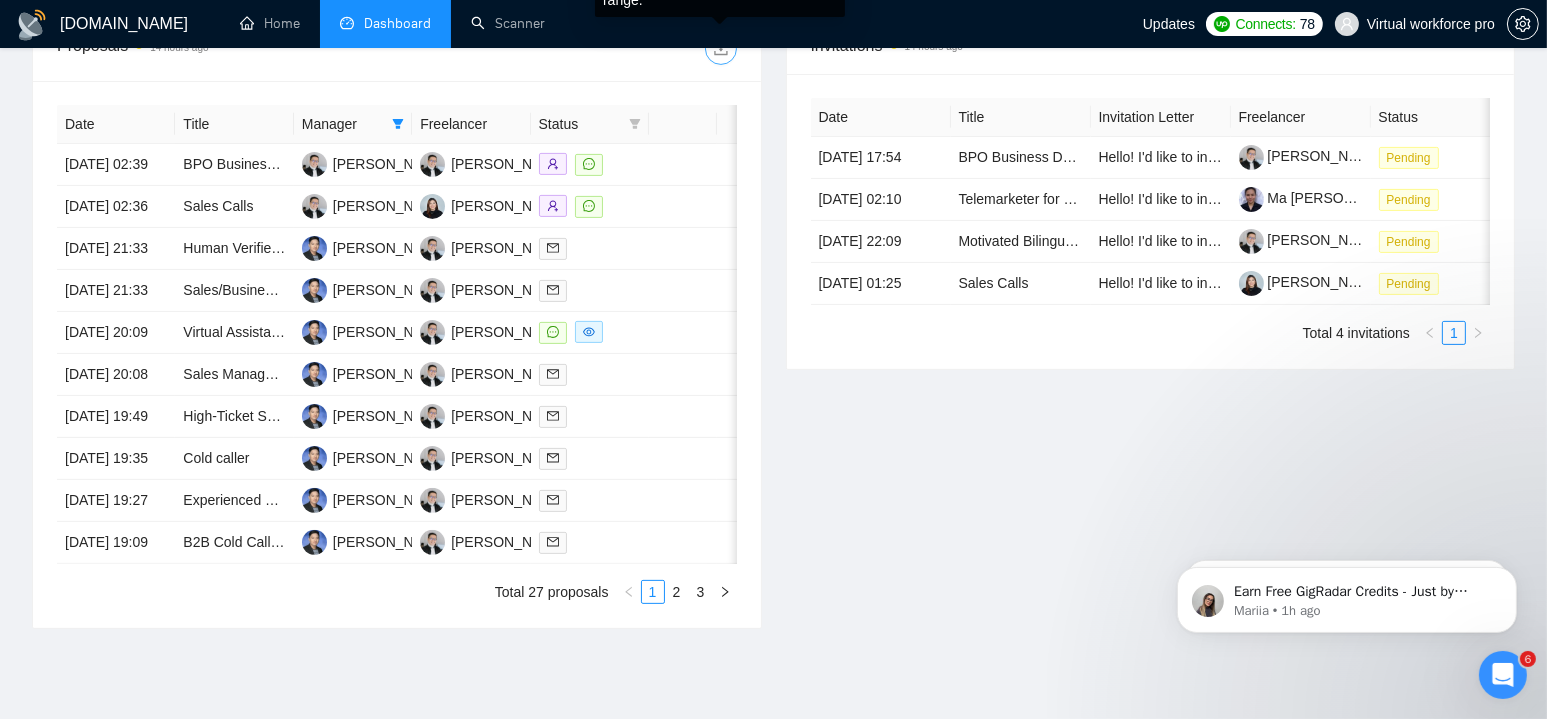 click 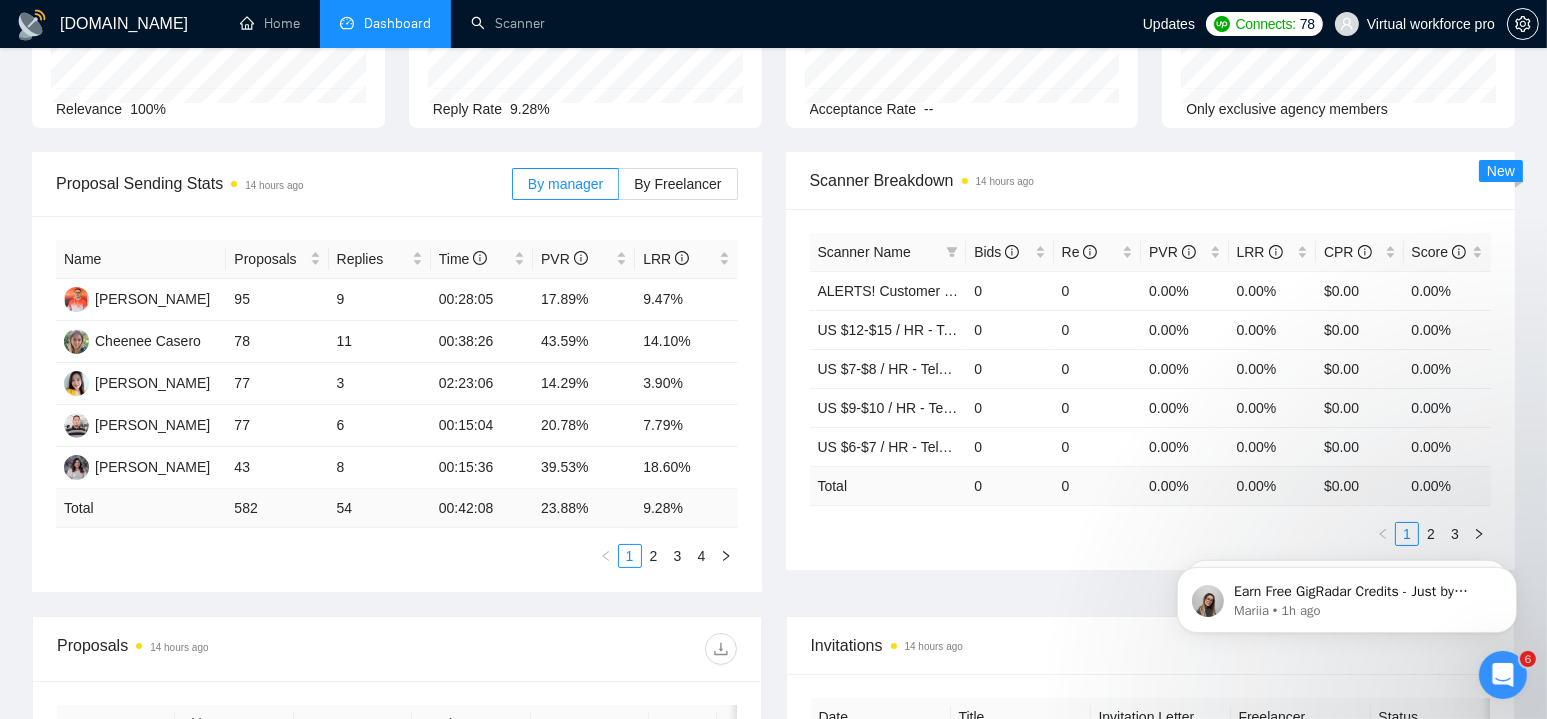 scroll, scrollTop: 0, scrollLeft: 0, axis: both 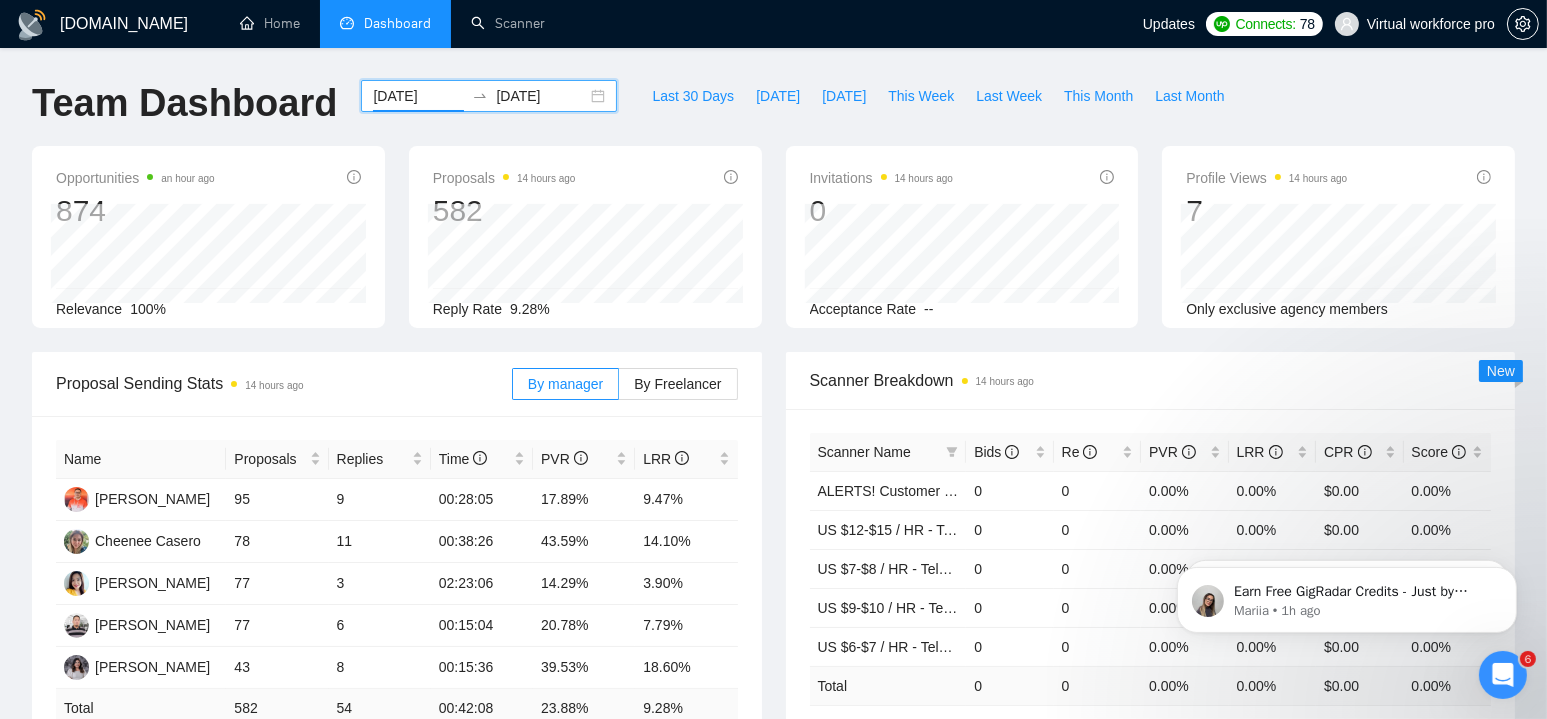 click on "[DATE]" at bounding box center (418, 96) 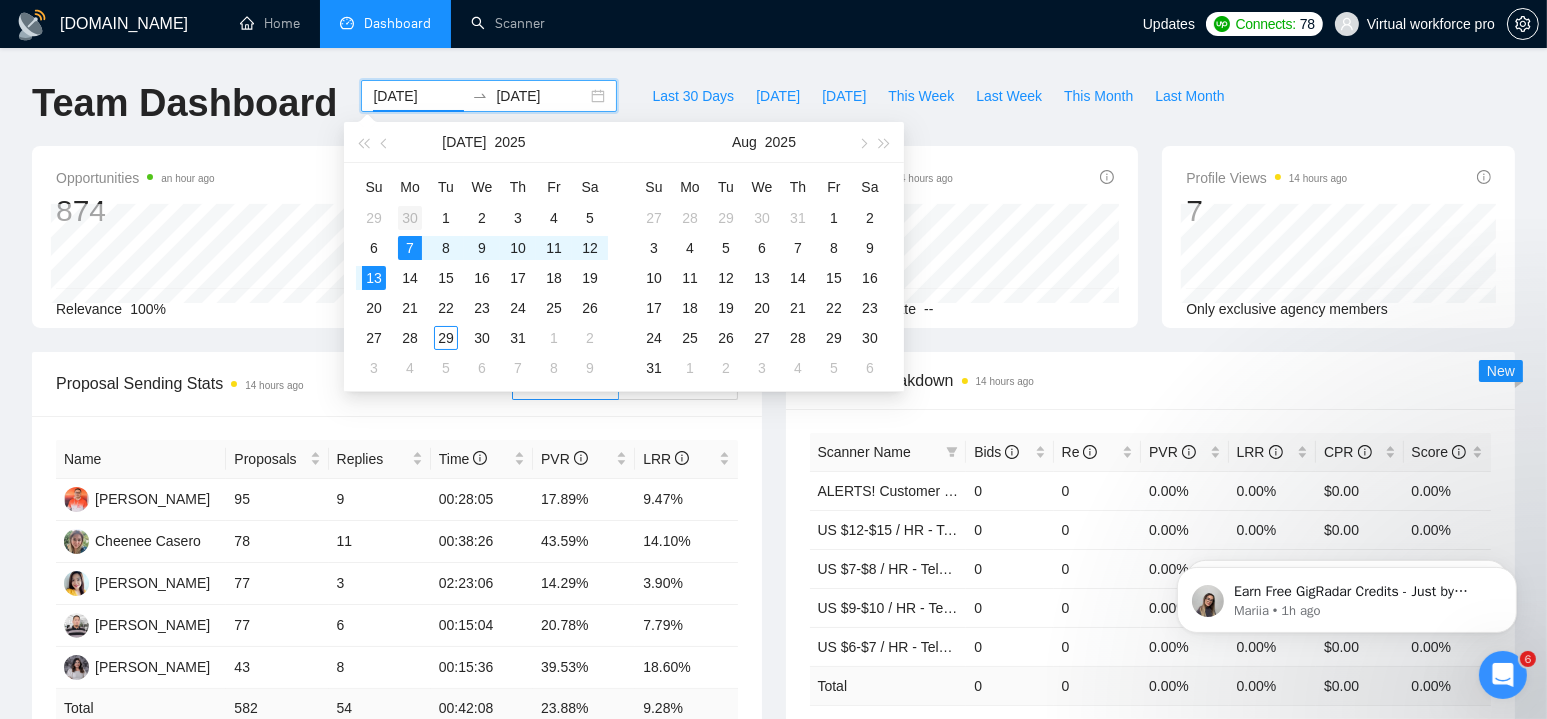 type on "[DATE]" 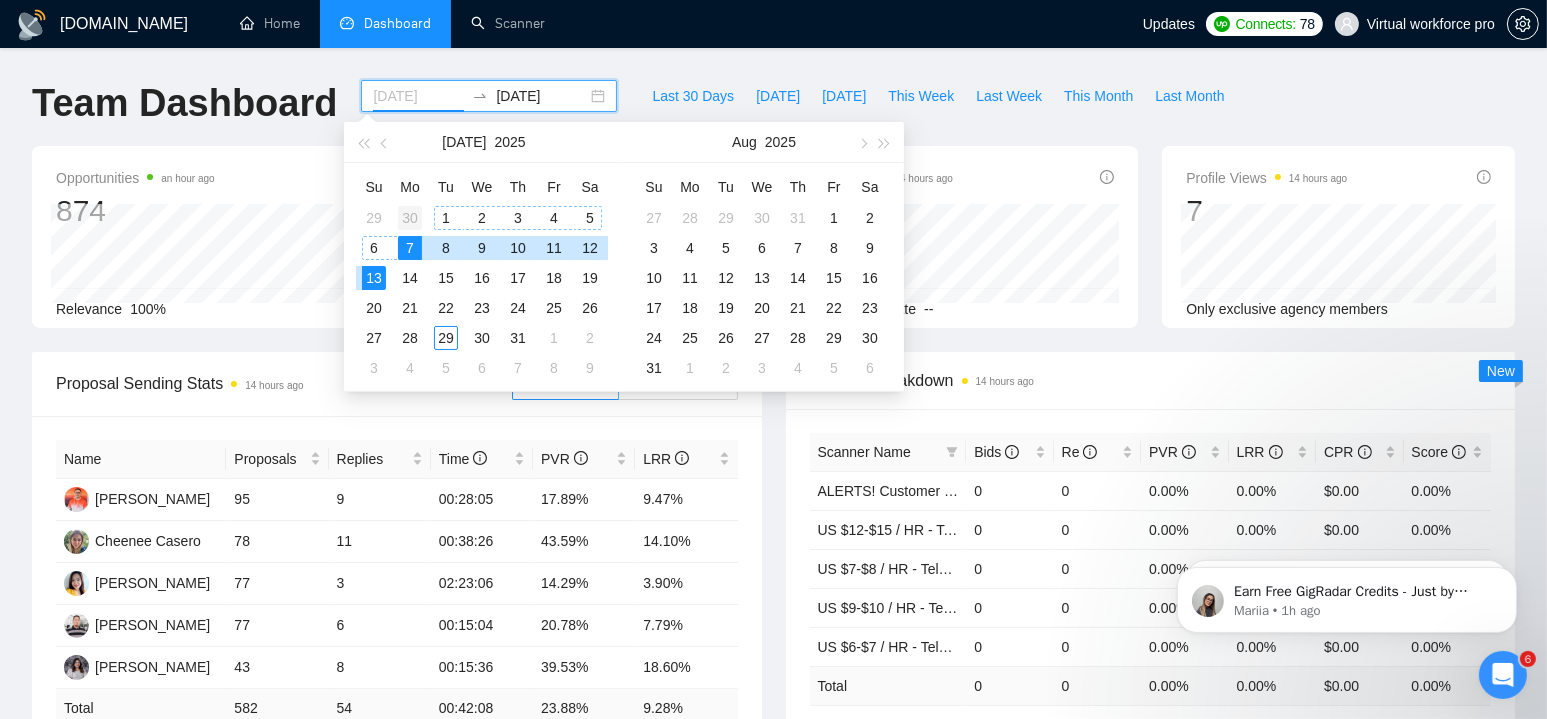 click on "30" at bounding box center [410, 218] 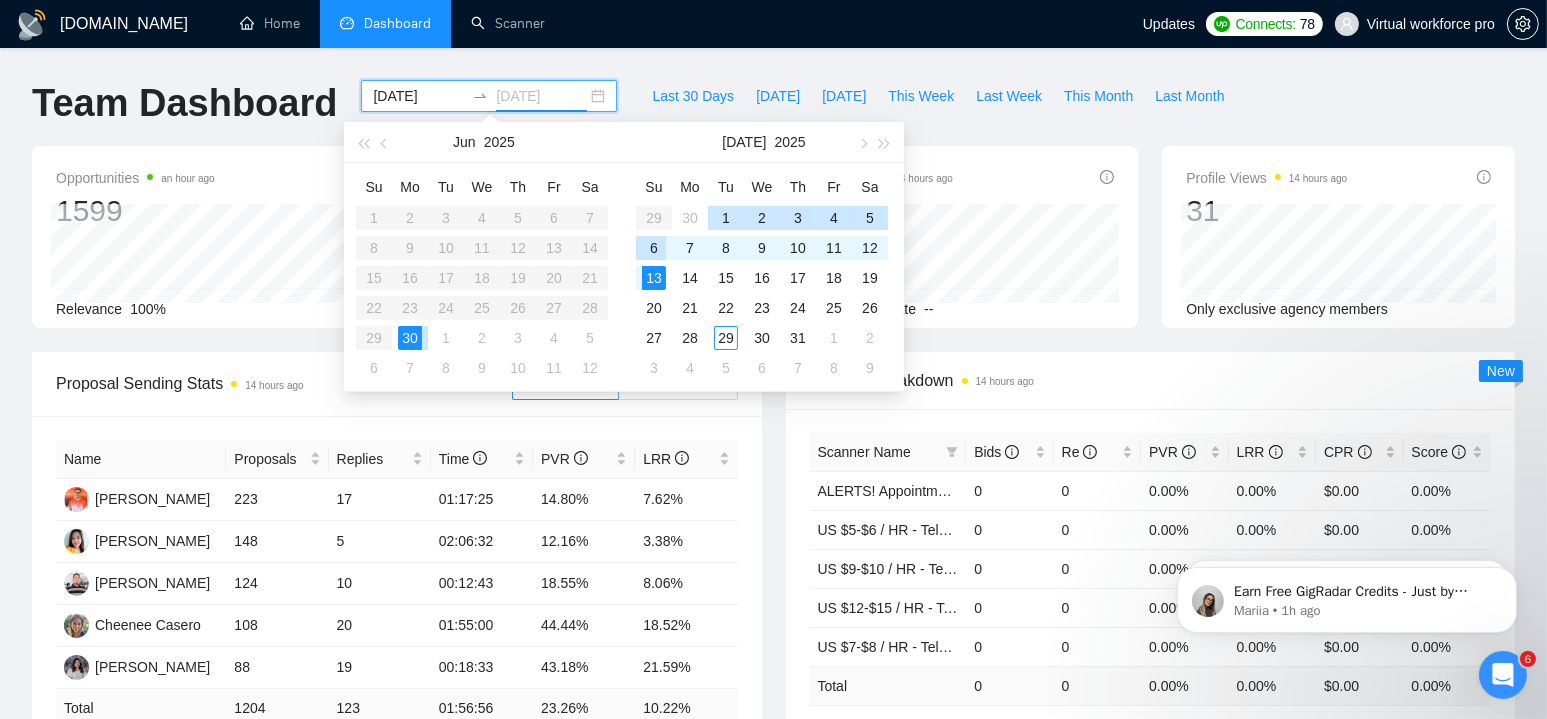 click on "6" at bounding box center [654, 248] 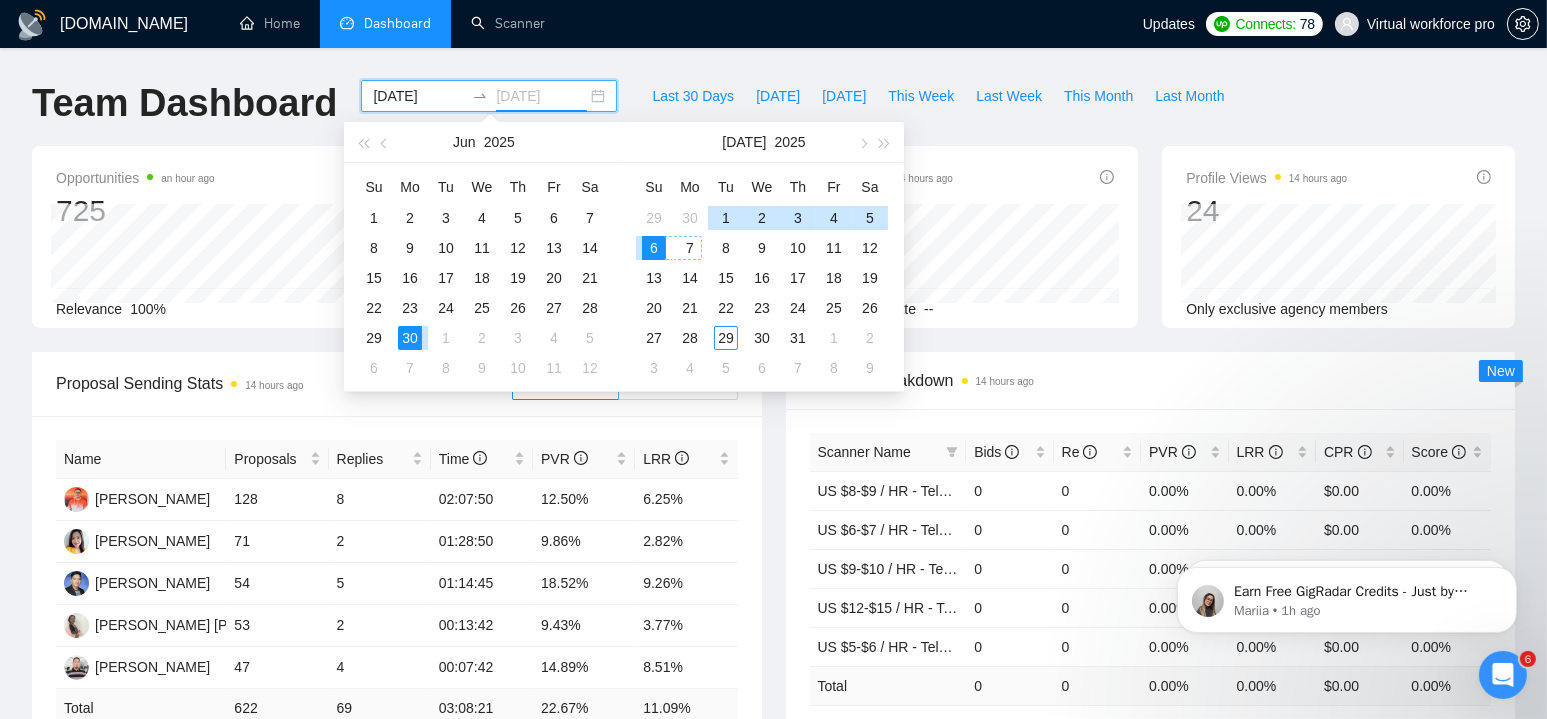 type on "[DATE]" 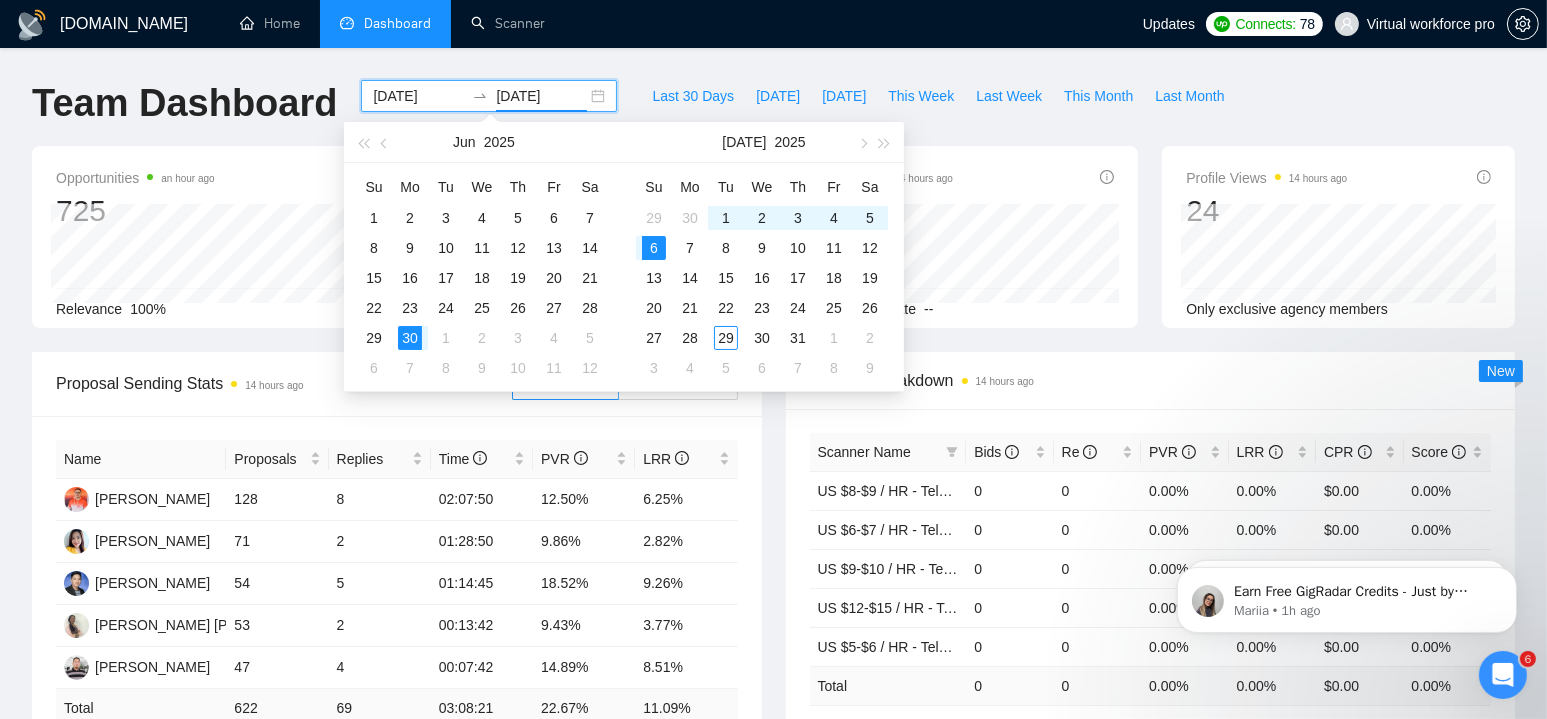 click on "[DOMAIN_NAME] Home Dashboard Scanner Updates  Connects: 78 Virtual workforce pro Team Dashboard [DATE] [DATE] Last 30 Days [DATE] [DATE] This Week Last Week This Month Last Month Opportunities an hour ago 725   Relevance 100% Proposals 14 hours ago 622   Reply Rate 11.09% Invitations 14 hours ago 0   Acceptance Rate -- Profile Views 14 hours ago 24   Only exclusive agency members Proposal Sending Stats 14 hours ago By manager By Freelancer Name Proposals Replies Time   PVR   LRR   [PERSON_NAME] 128 8 02:07:50 12.50% 6.25% [PERSON_NAME] 71 2 01:28:50 9.86% 2.82% [PERSON_NAME] 54 5 01:14:45 18.52% 9.26% [PERSON_NAME] [PERSON_NAME] 53 2 00:13:42 9.43% 3.77% [PERSON_NAME] 47 4 00:07:42 14.89% 8.51% Total 622 69 03:08:21 22.67 % 11.09 % 1 2 3 4 Scanner Breakdown 14 hours ago Scanner Name Bids   Re   PVR   LRR   CPR   Score   US $8-$9 / HR - Telemarketing 0 0 0.00% 0.00% $0.00 0.00% US $6-$7 / HR - Telemarketing 0 0 0.00% 0.00% $0.00 0.00% US $9-$10 / HR - Telemarketing 0 0 0.00% 0.00% $0.00 0.00% 0" at bounding box center [773, 803] 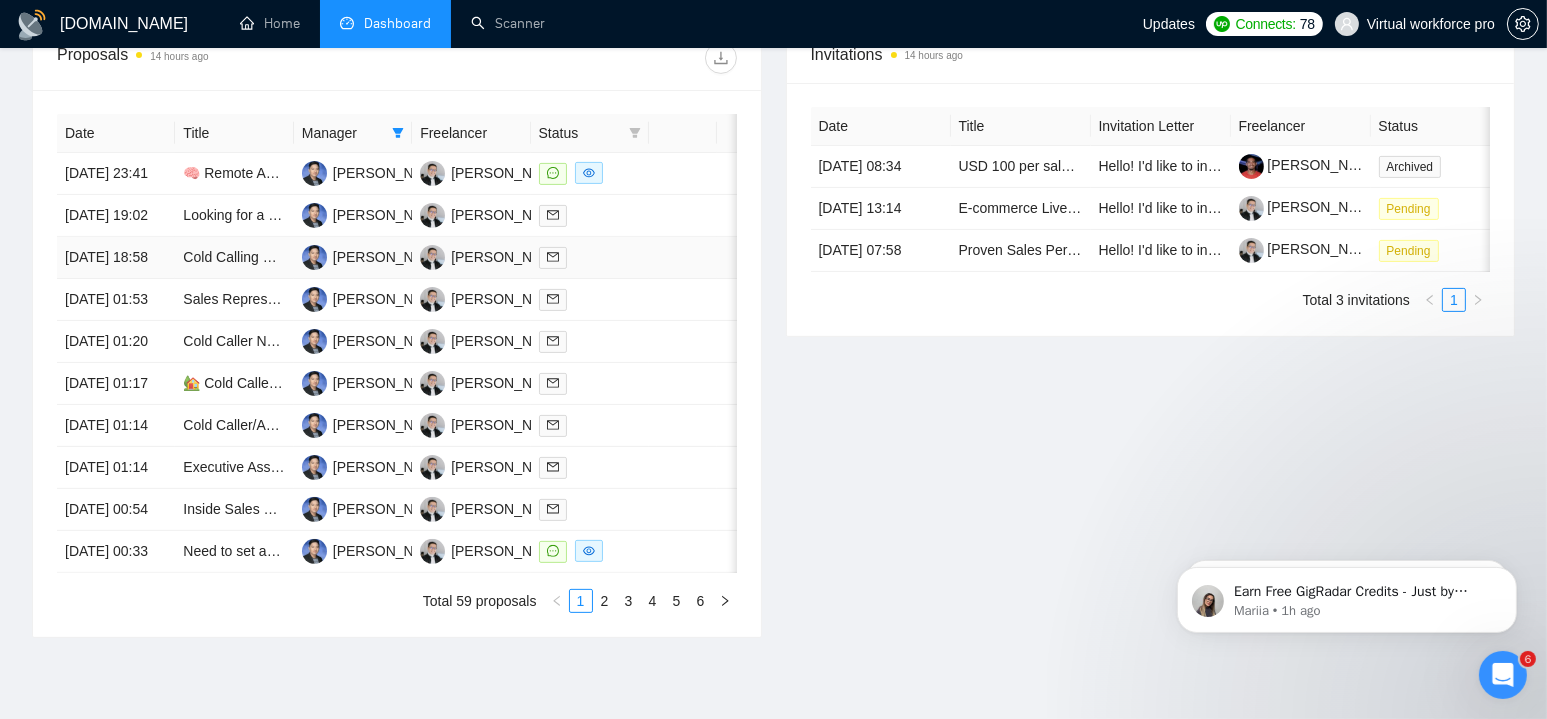 scroll, scrollTop: 691, scrollLeft: 0, axis: vertical 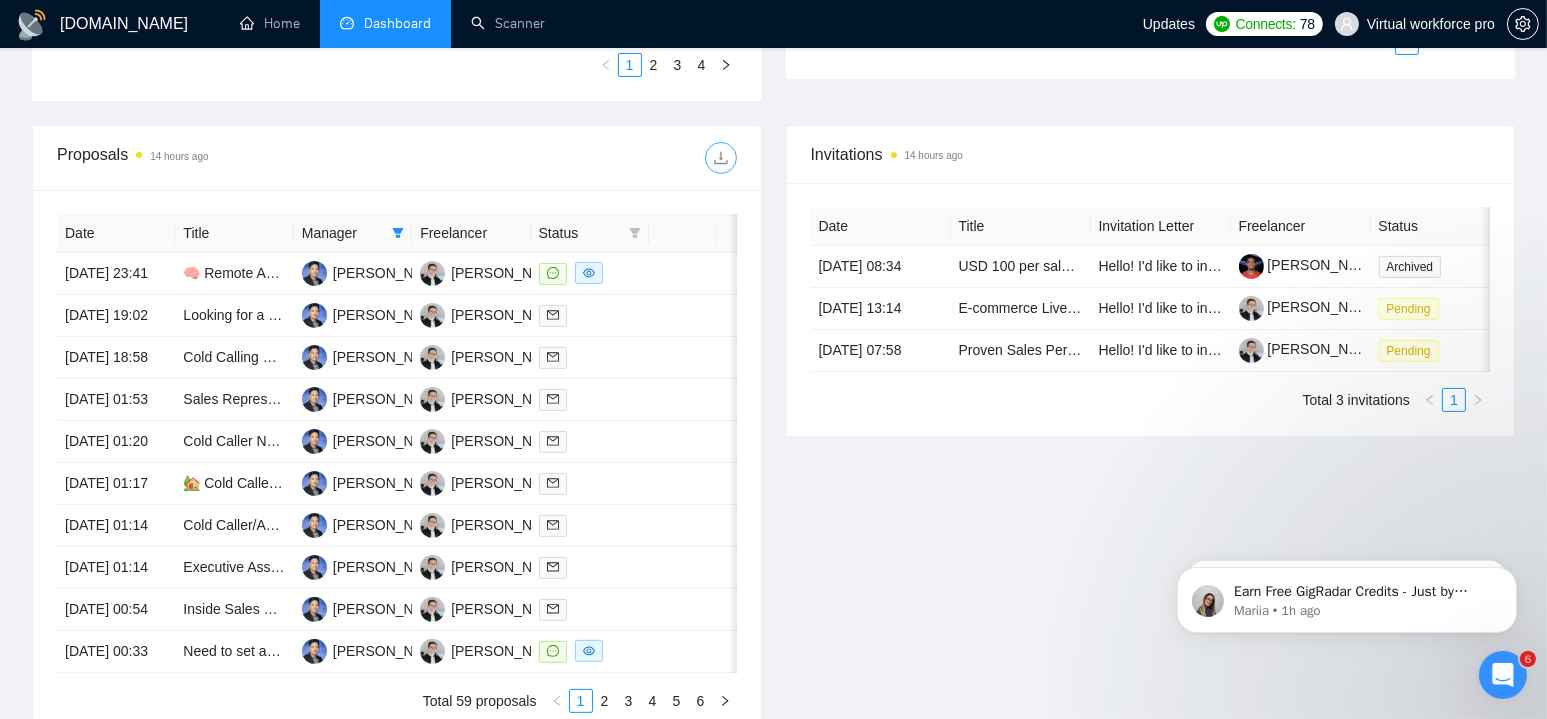 click 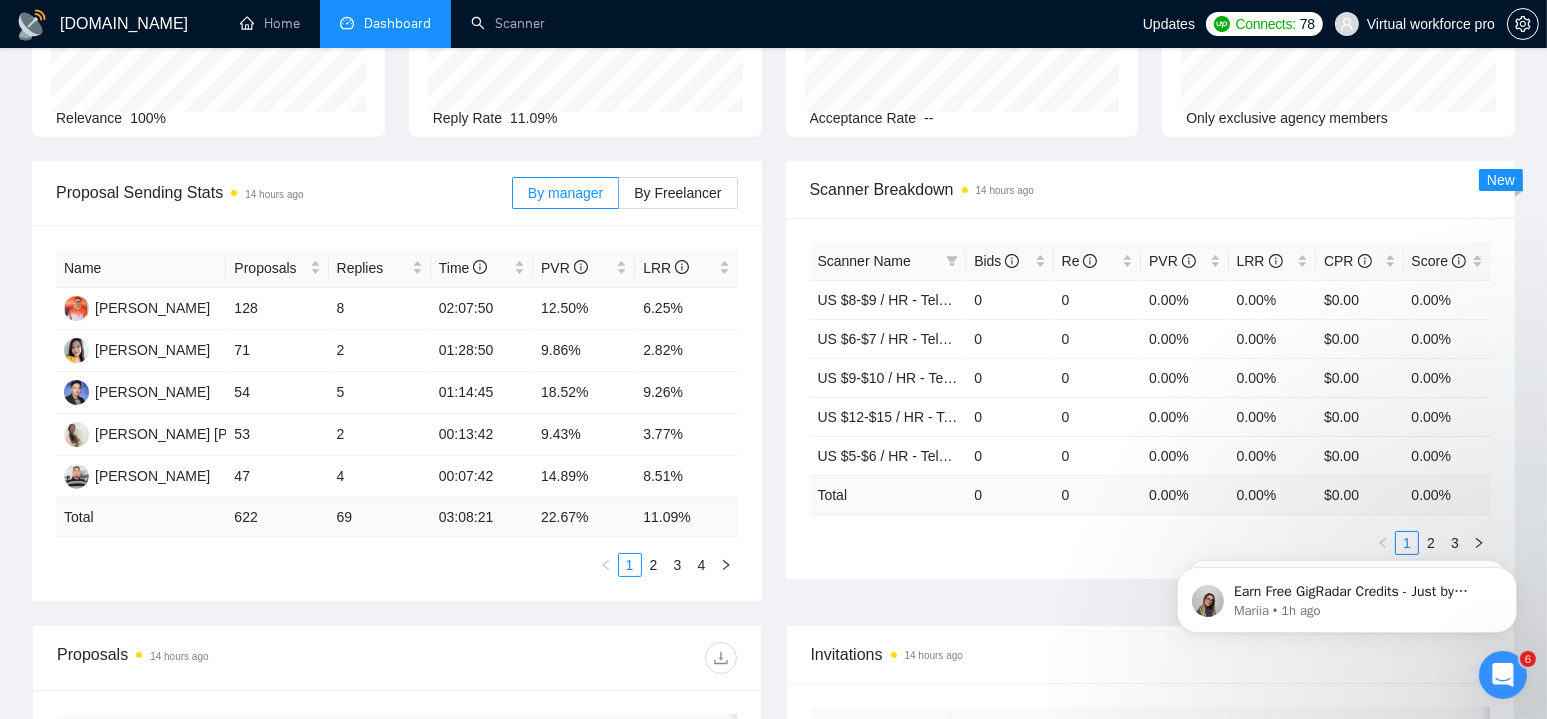 scroll, scrollTop: 0, scrollLeft: 0, axis: both 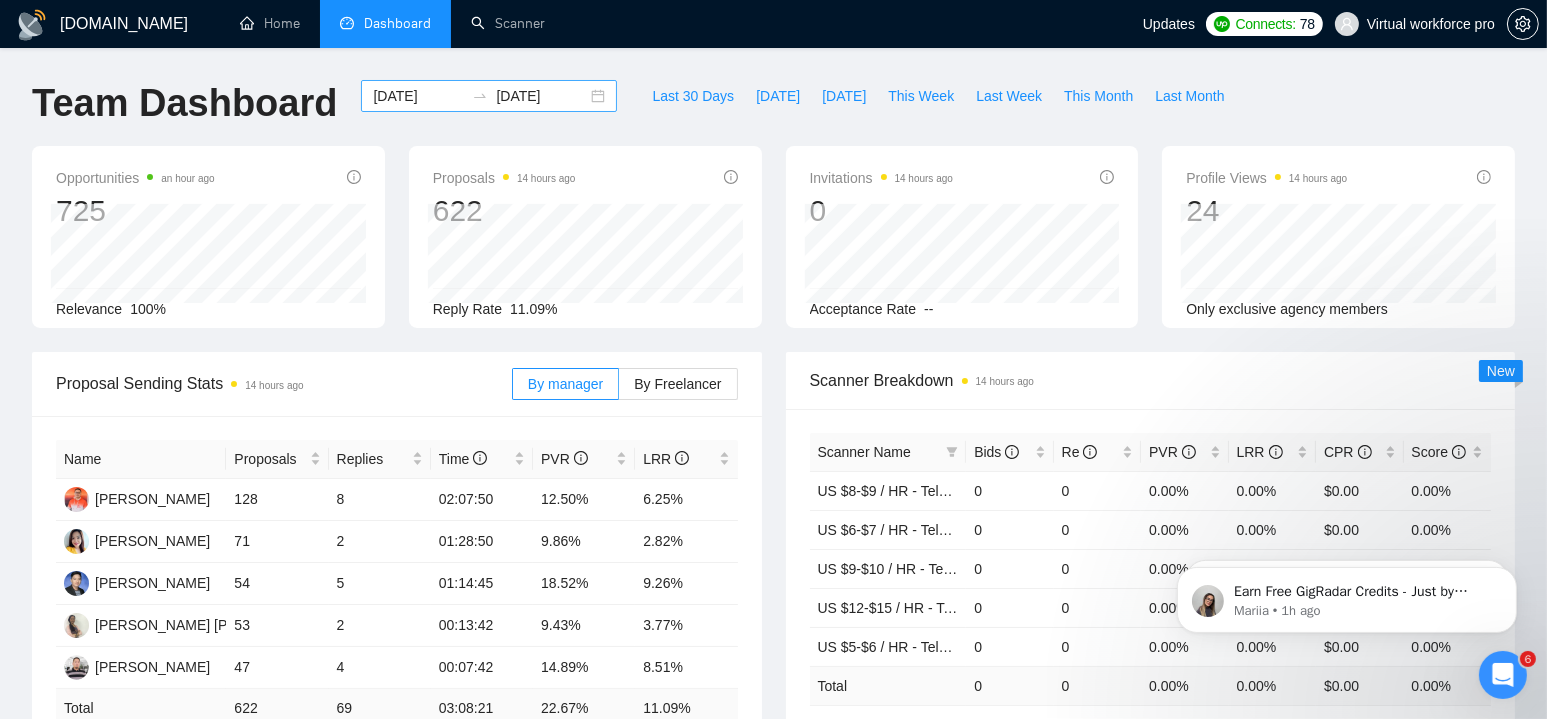 click on "[DATE]" at bounding box center [418, 96] 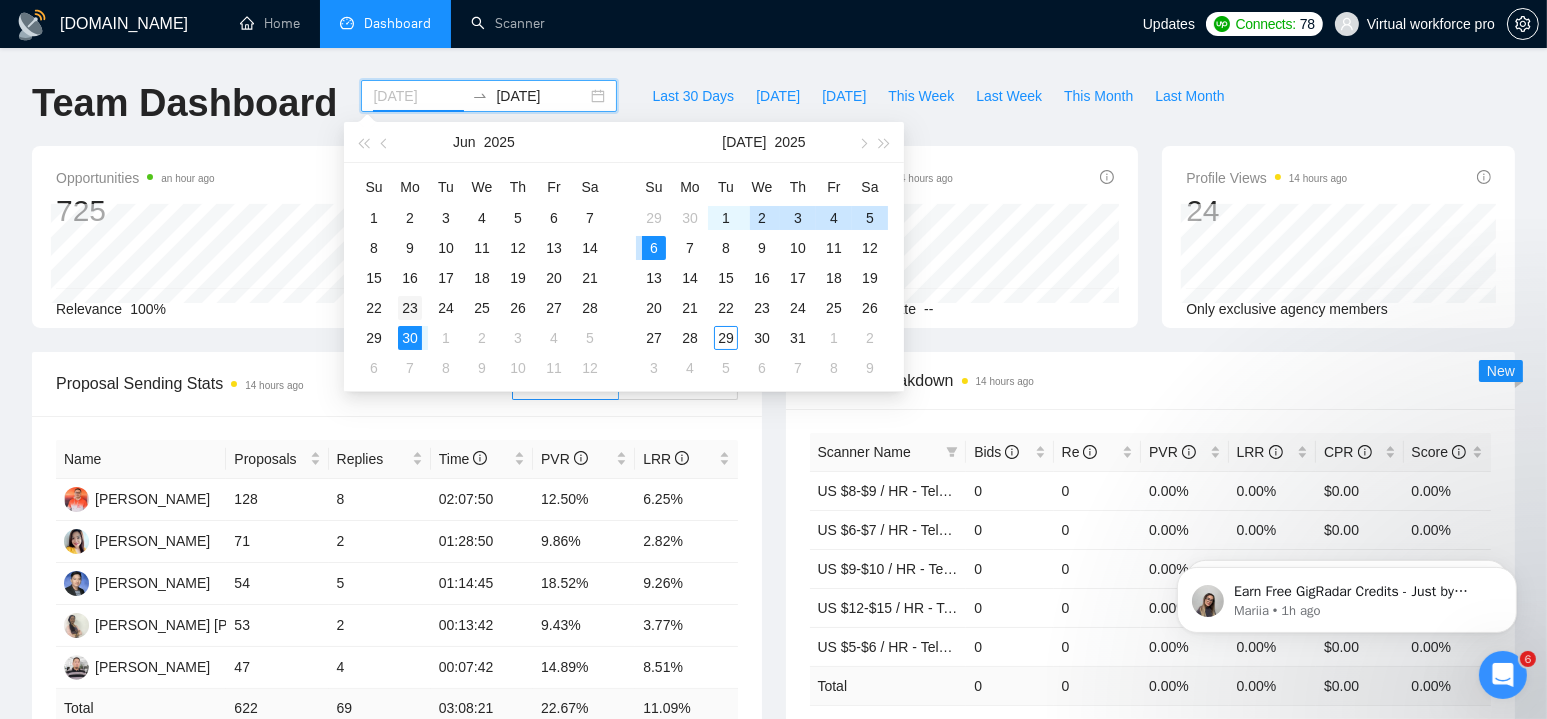 type on "[DATE]" 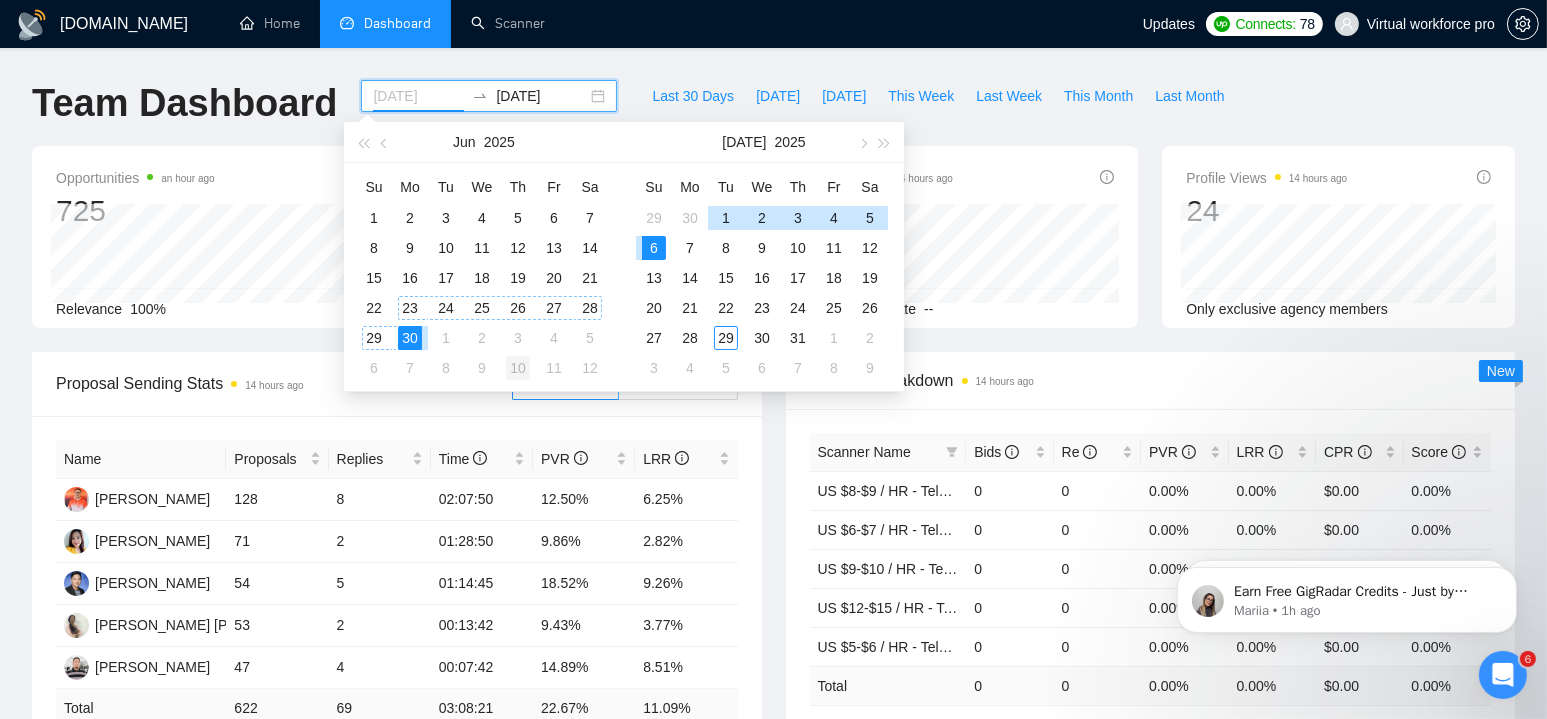 click on "23" at bounding box center [410, 308] 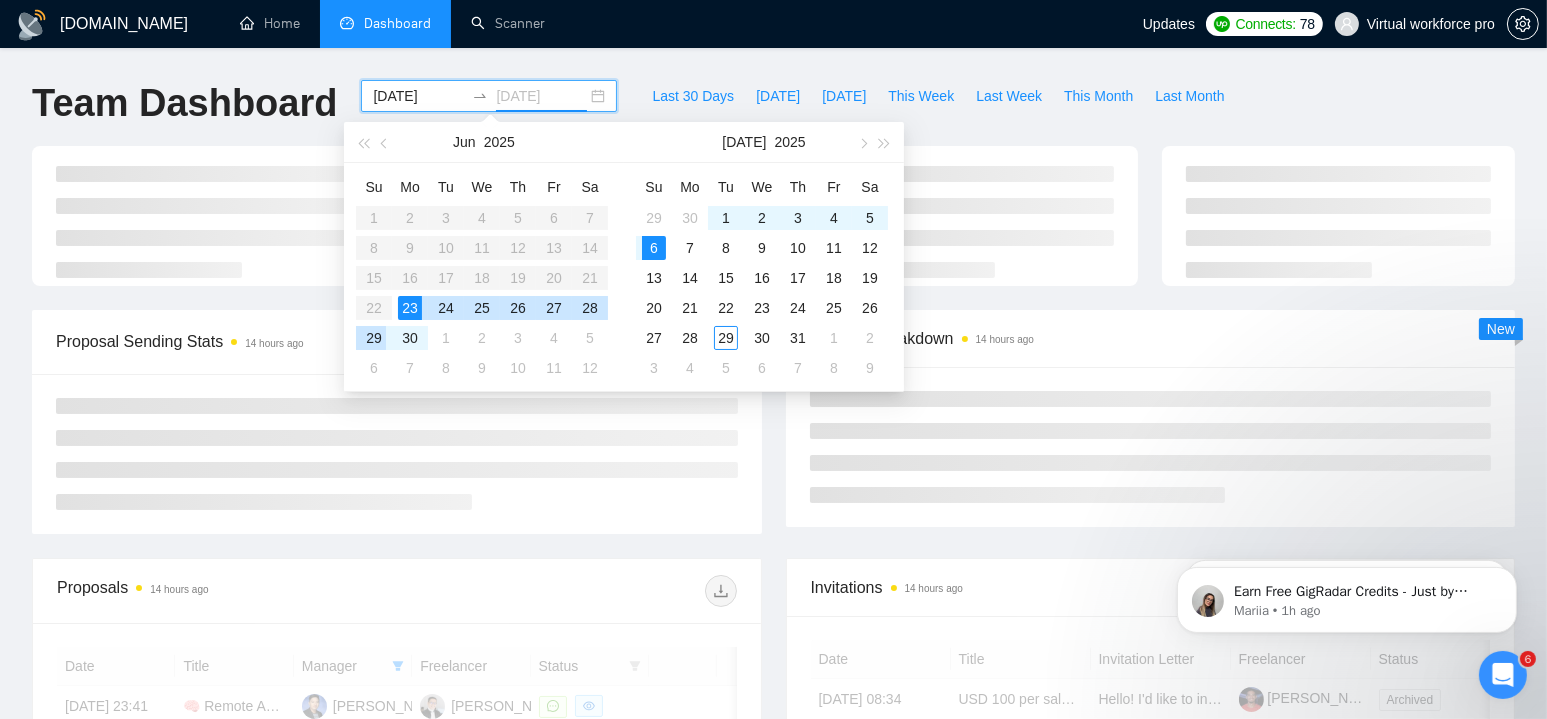 click on "29" at bounding box center (374, 338) 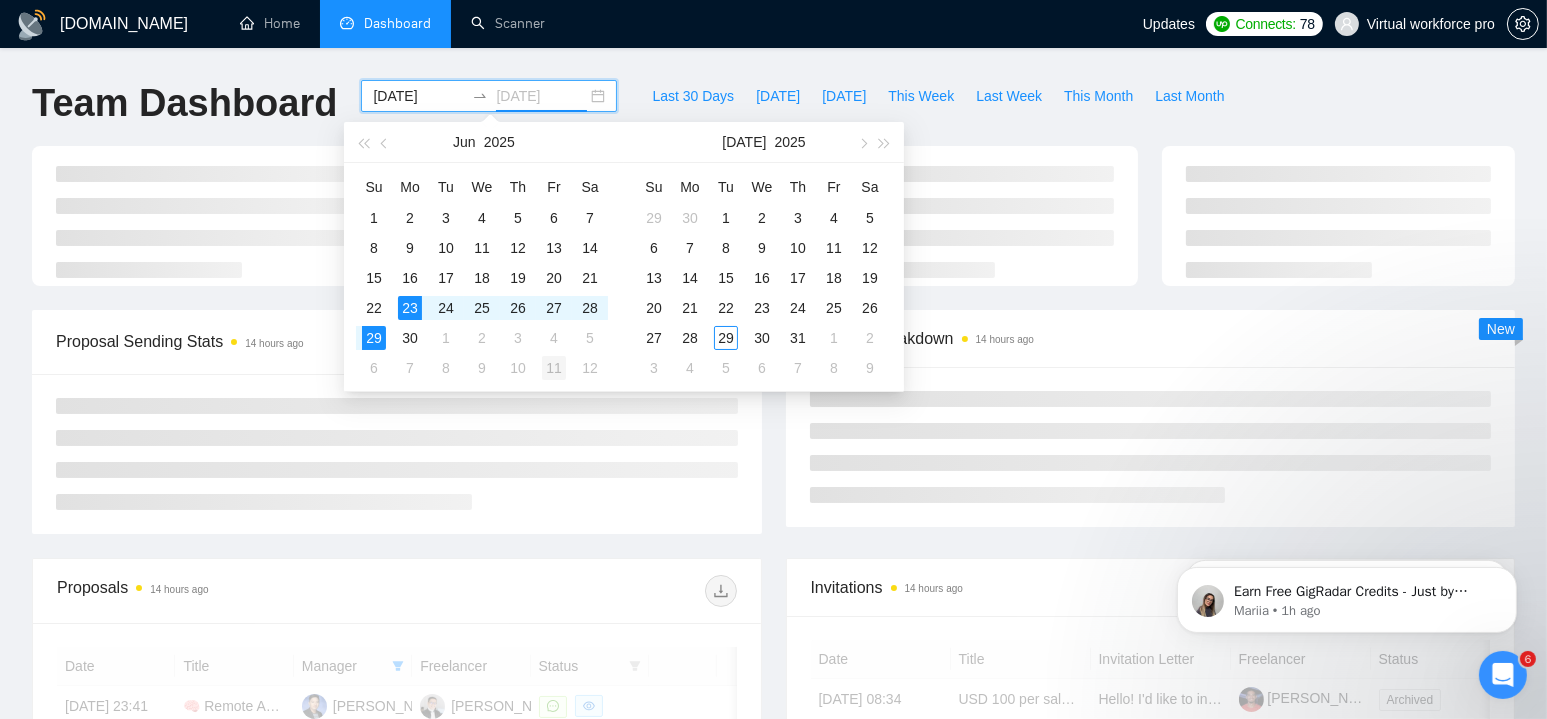 type on "[DATE]" 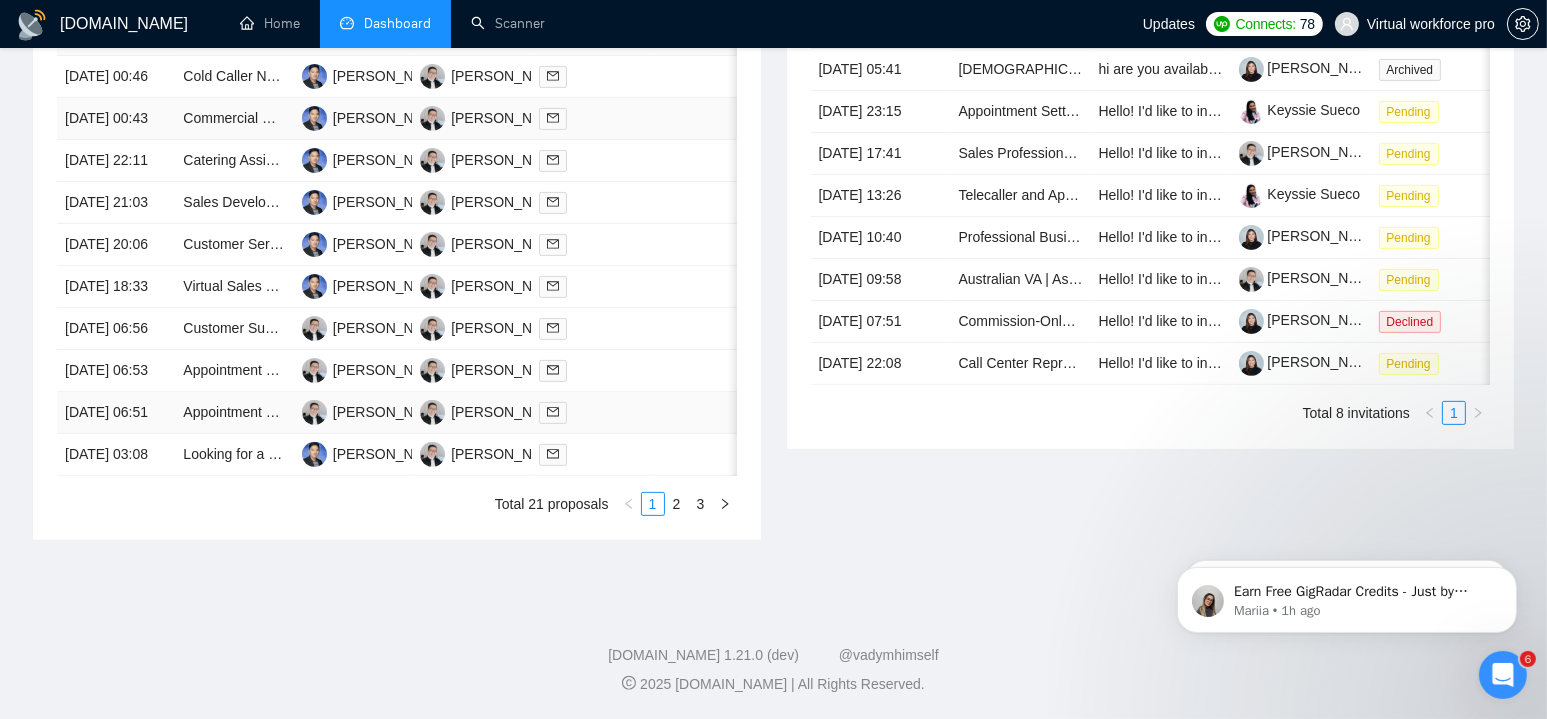 scroll, scrollTop: 600, scrollLeft: 0, axis: vertical 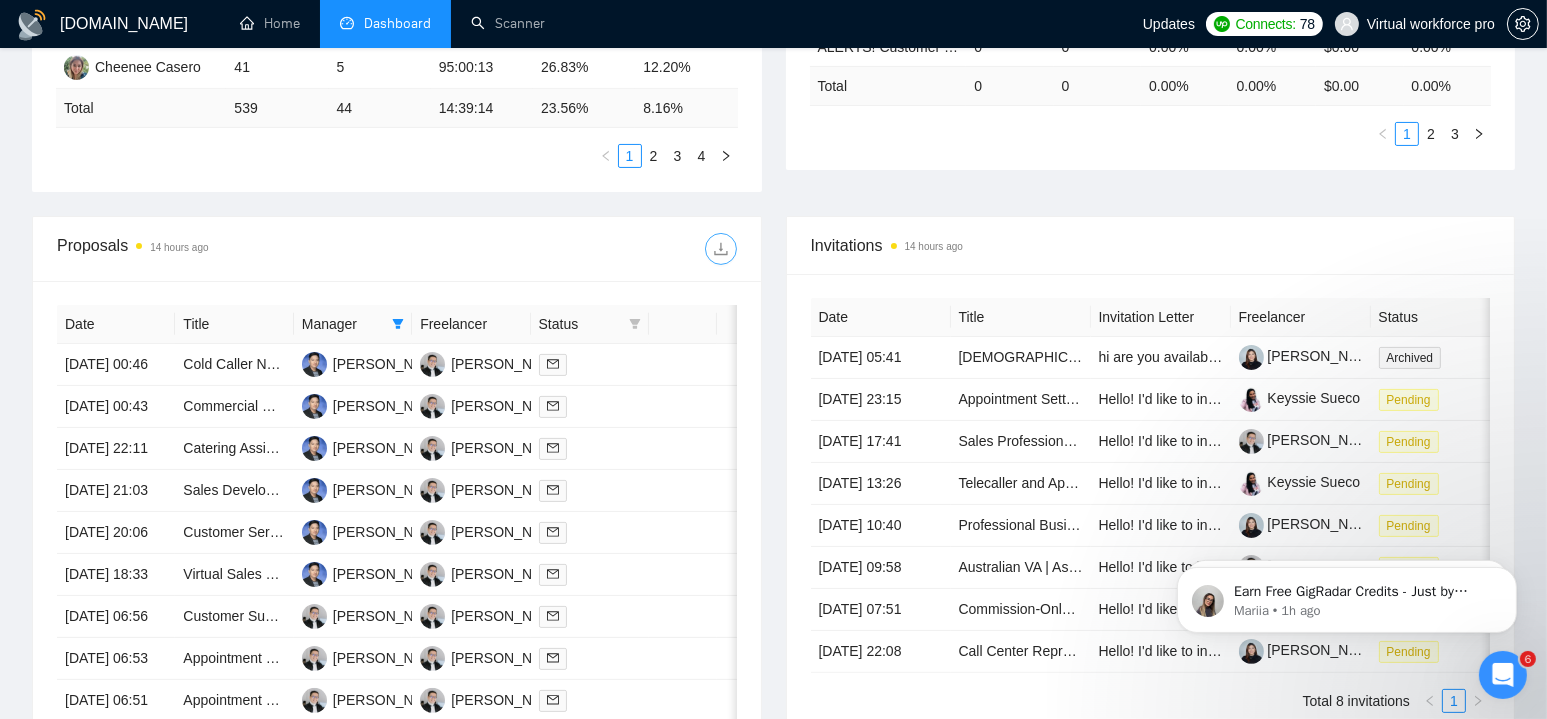 click 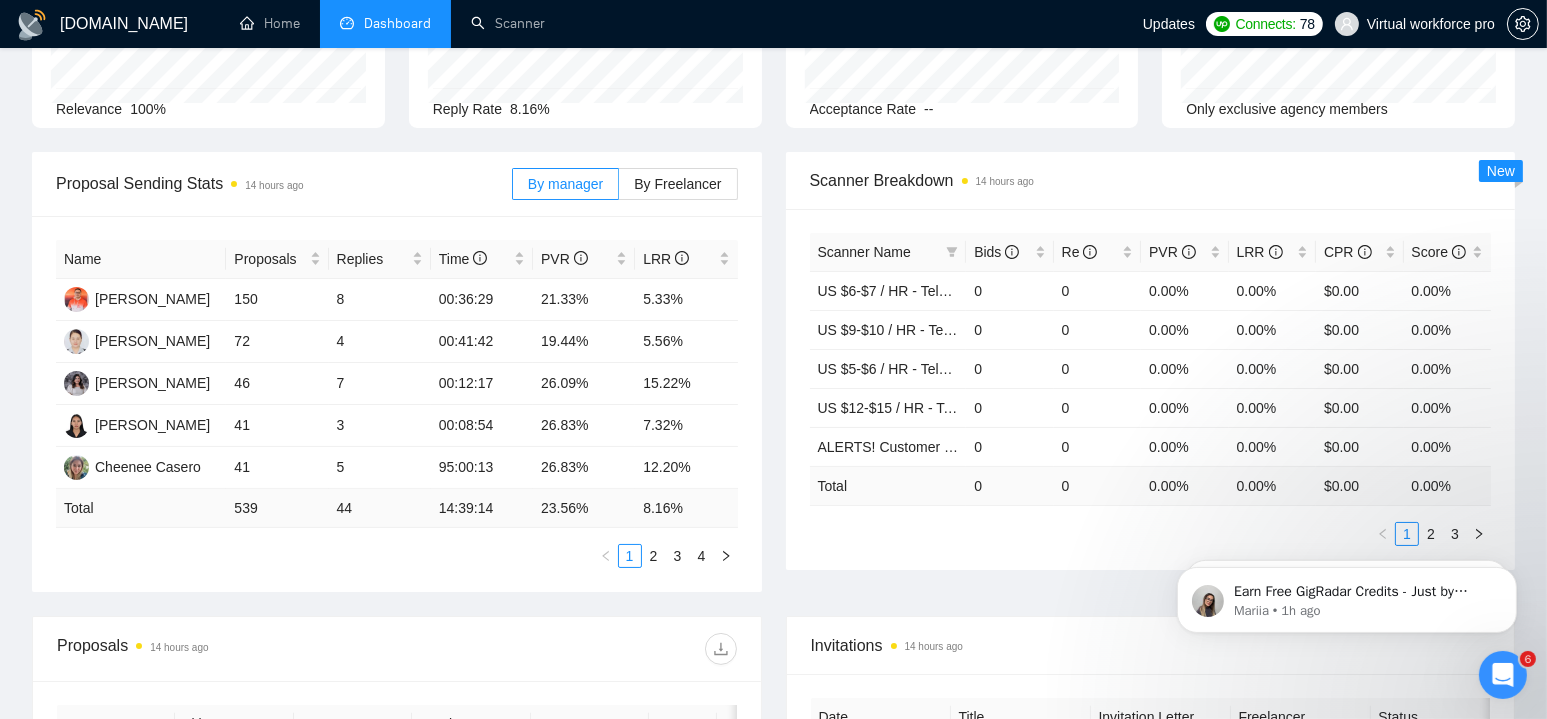 scroll, scrollTop: 0, scrollLeft: 0, axis: both 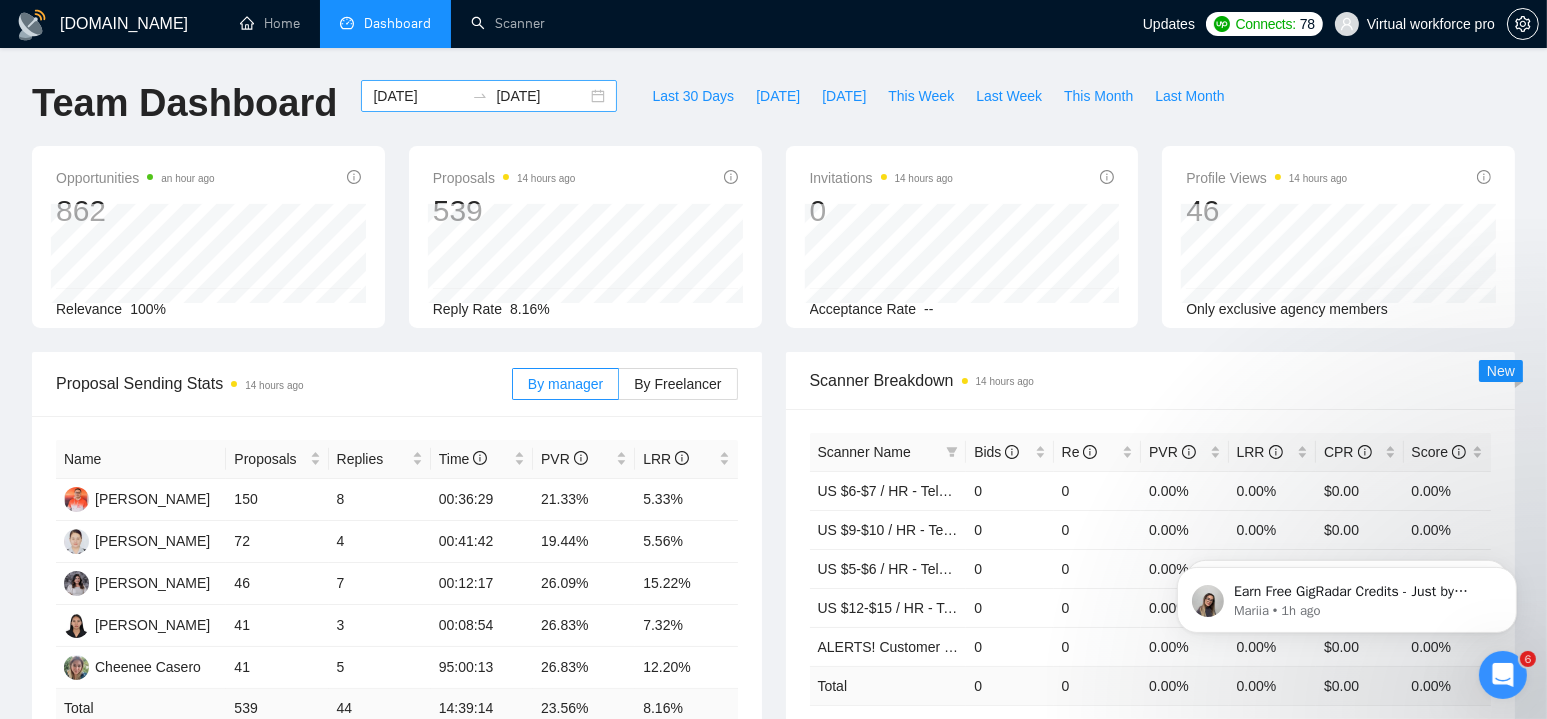 click on "[DATE]" at bounding box center [418, 96] 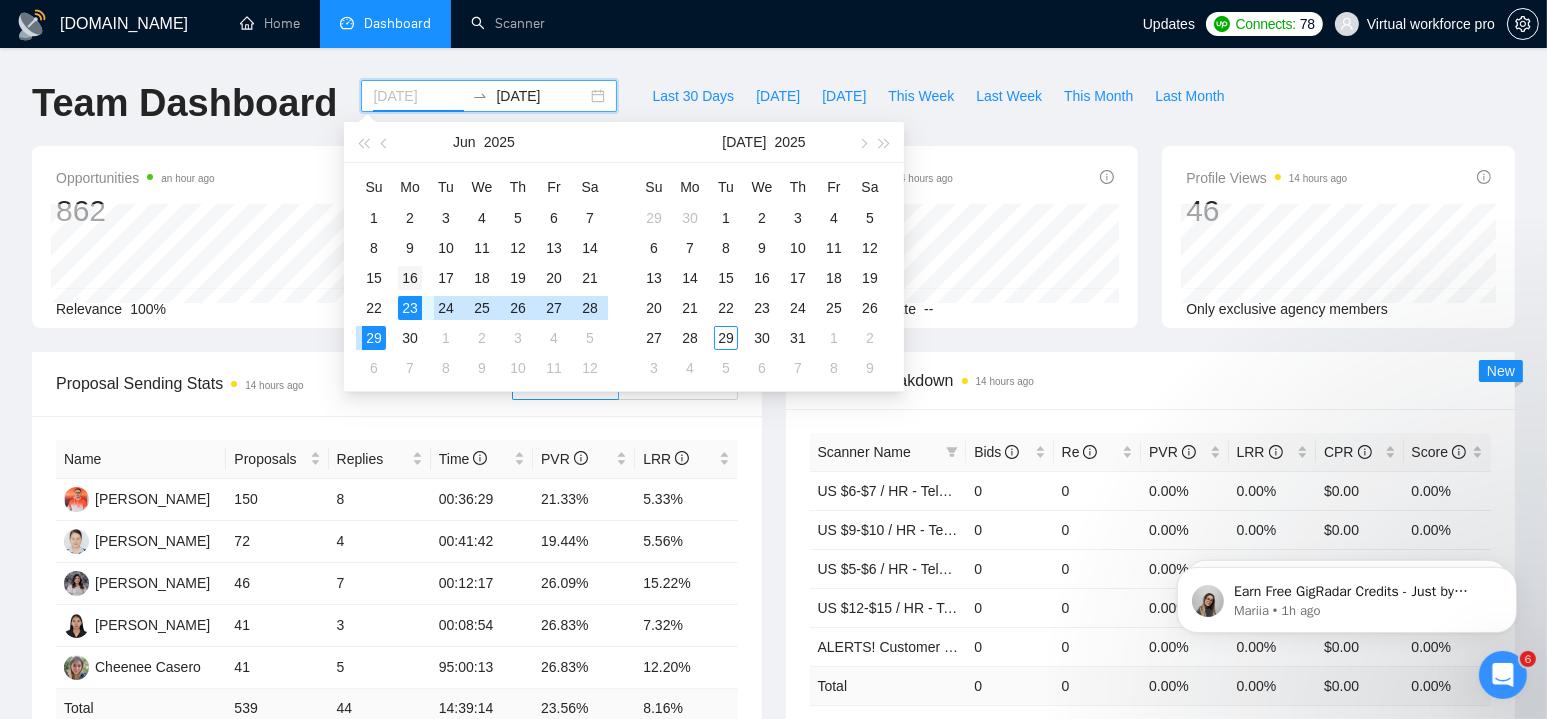 type on "[DATE]" 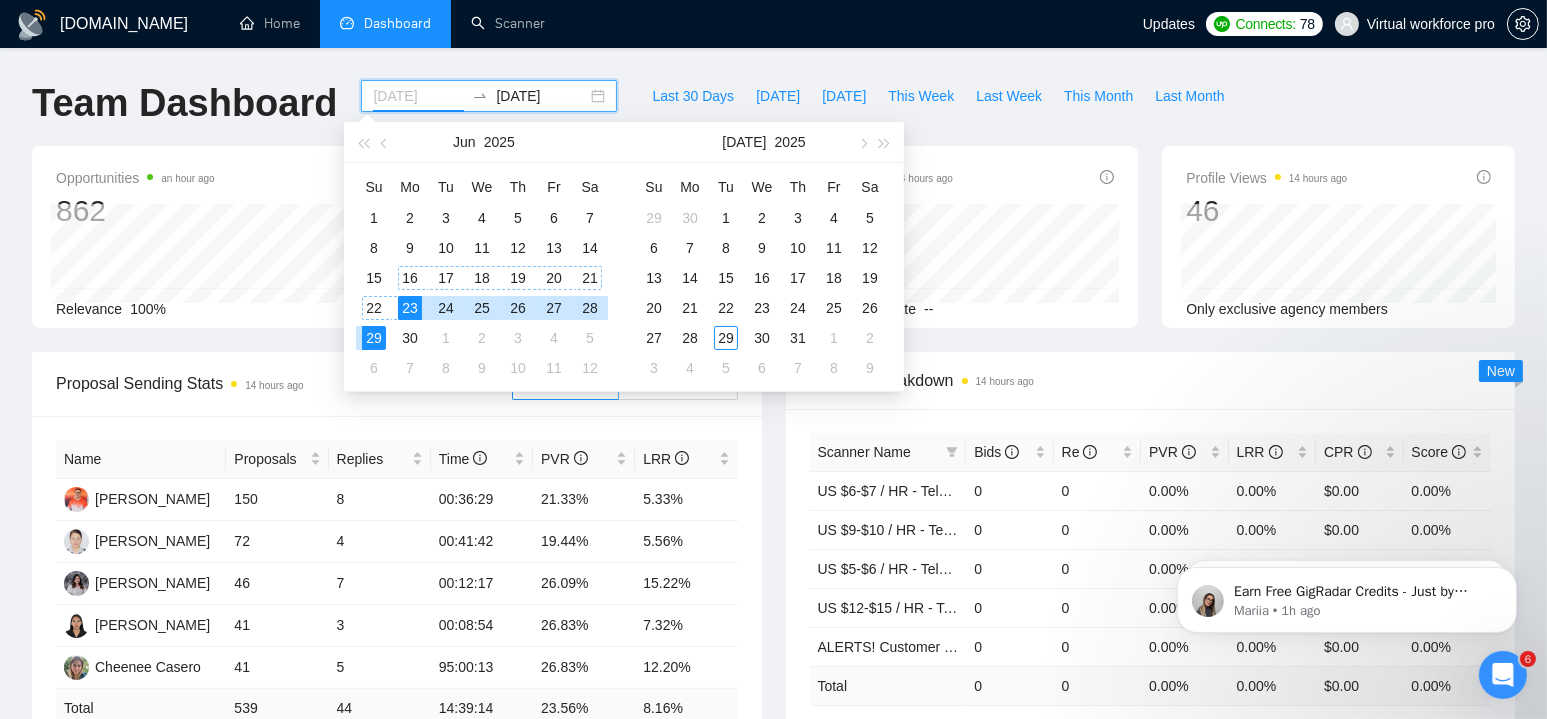 click on "16" at bounding box center (410, 278) 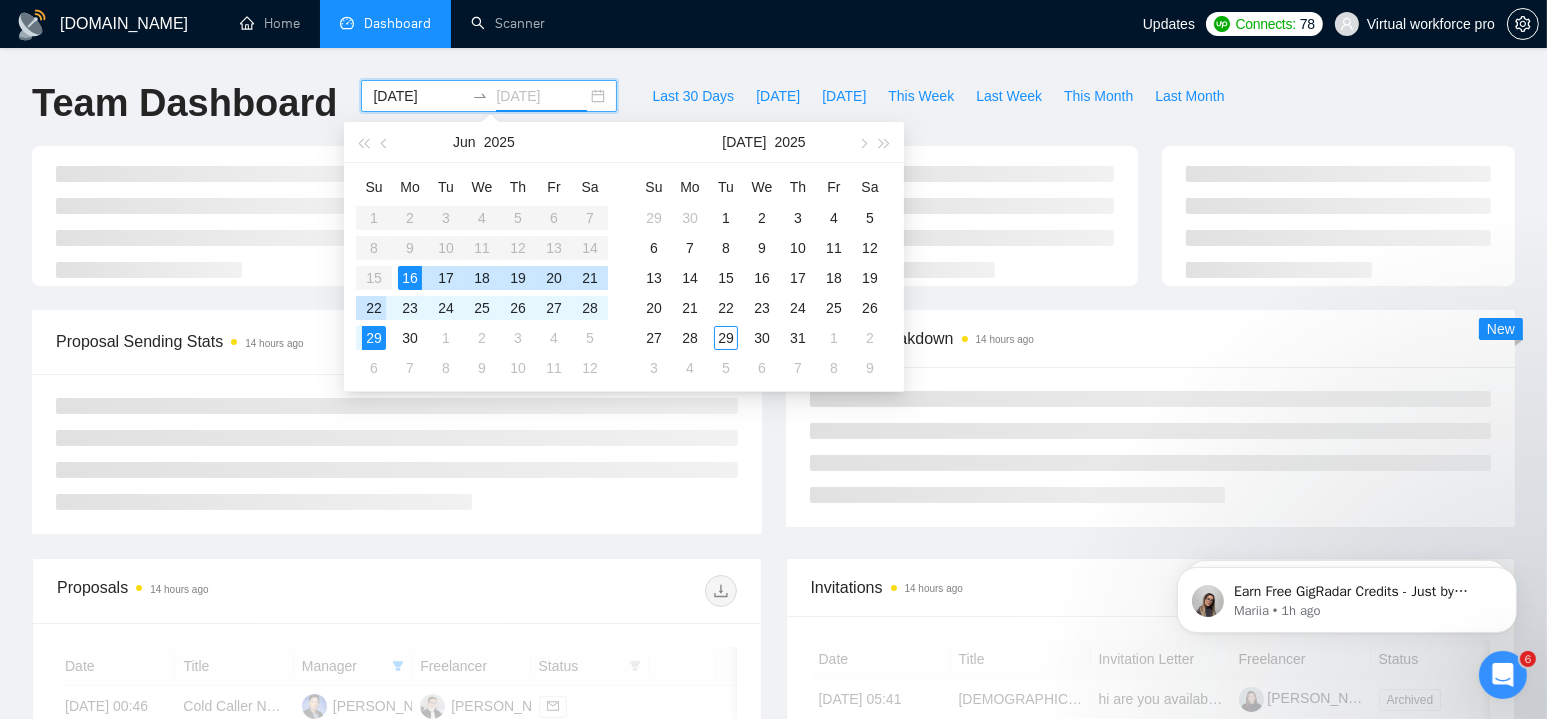 click on "22" at bounding box center (374, 308) 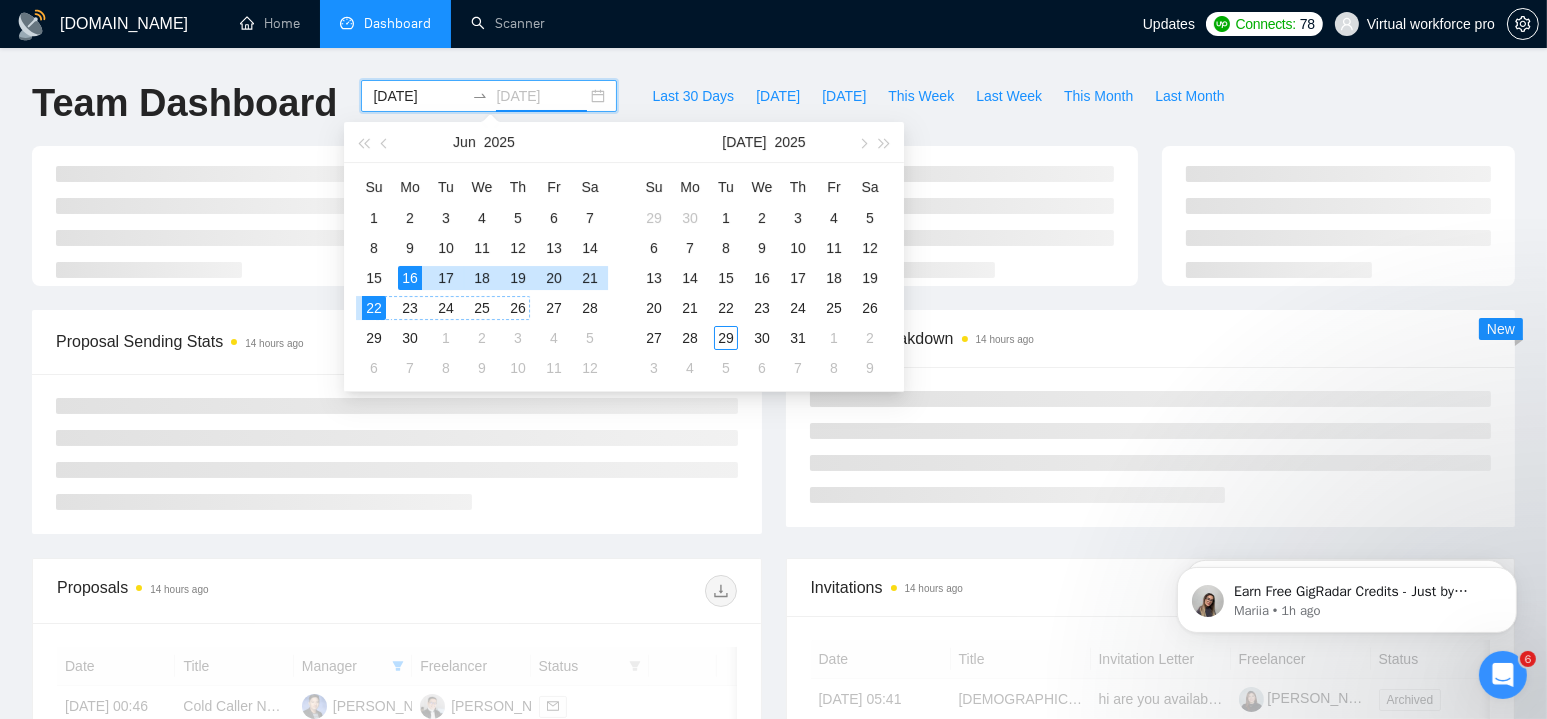 type on "[DATE]" 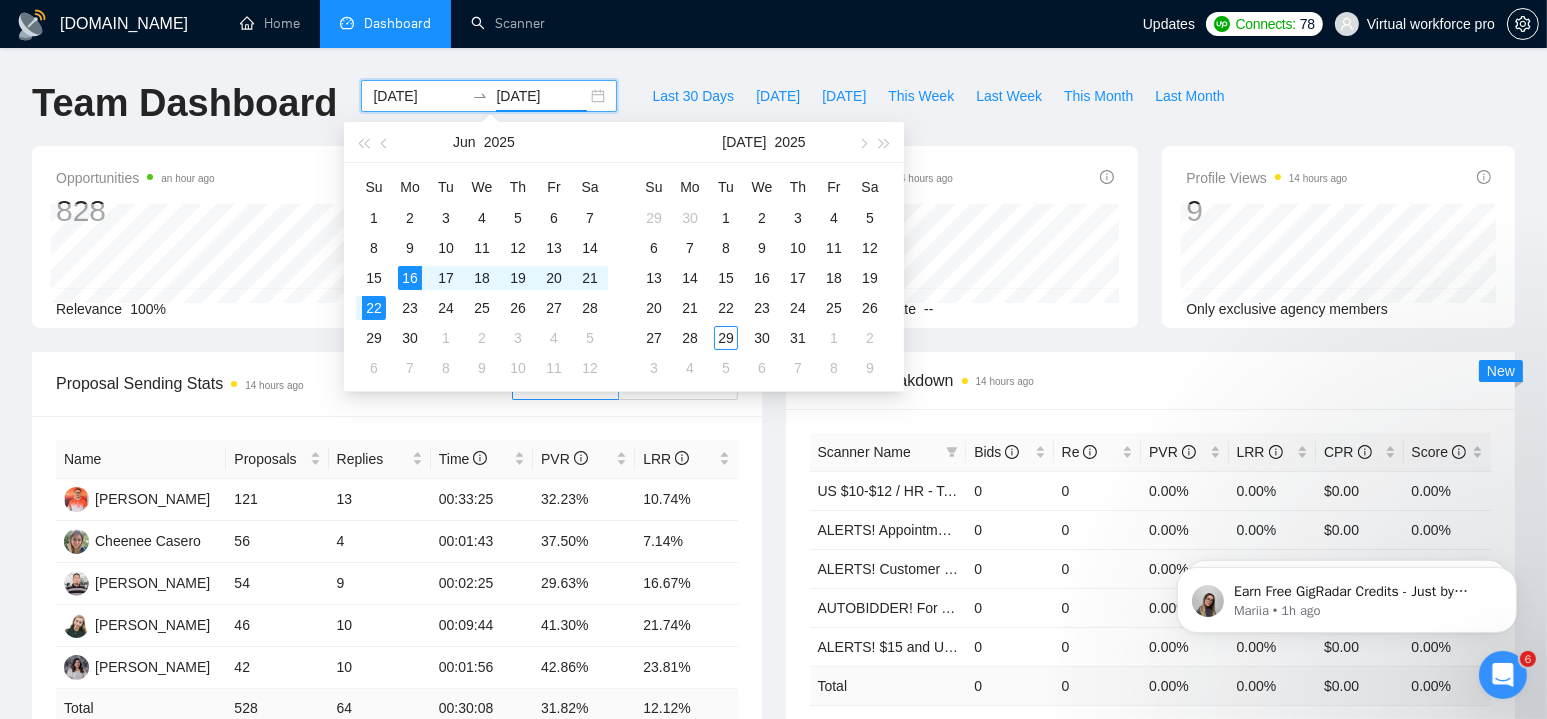 click on "Scanner Breakdown 14 hours ago Scanner Name Bids   Re   PVR   LRR   CPR   Score   US $10-$12 / HR - Telemarketing 0 0 0.00% 0.00% $0.00 0.00% ALERTS! Appointment Setting or Cold Calling 0 0 0.00% 0.00% $0.00 0.00% ALERTS! Customer Support USA 0 0 0.00% 0.00% $0.00 0.00% AUTOBIDDER! For Telemarketing in the US 0 0 0.00% 0.00% $0.00 0.00% ALERTS! $15 and Up Telemarketing  0 0 0.00% 0.00% $0.00 0.00% Total 0 0 0.00 % 0.00 % $ 0.00 0.00 % 1 2 3 New" at bounding box center [1151, 561] 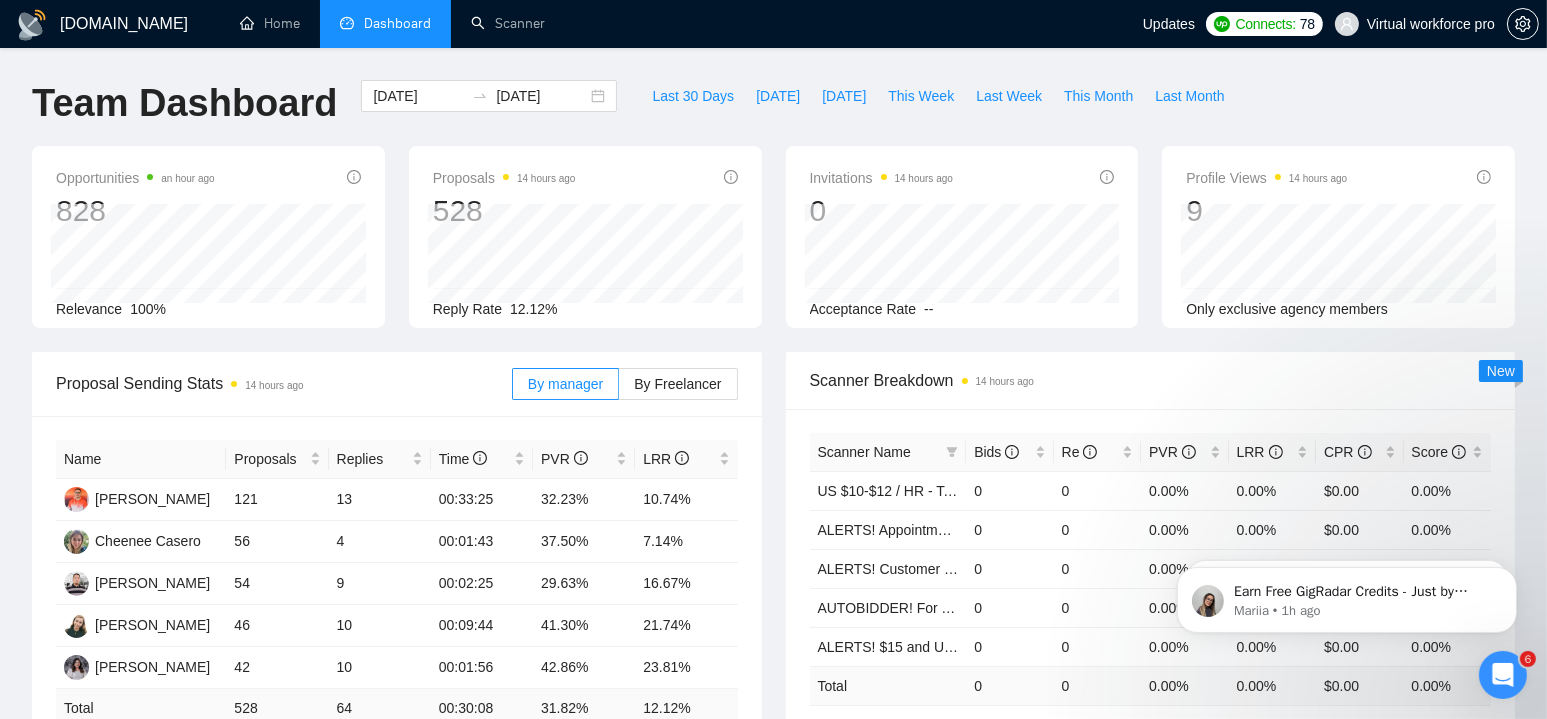scroll, scrollTop: 600, scrollLeft: 0, axis: vertical 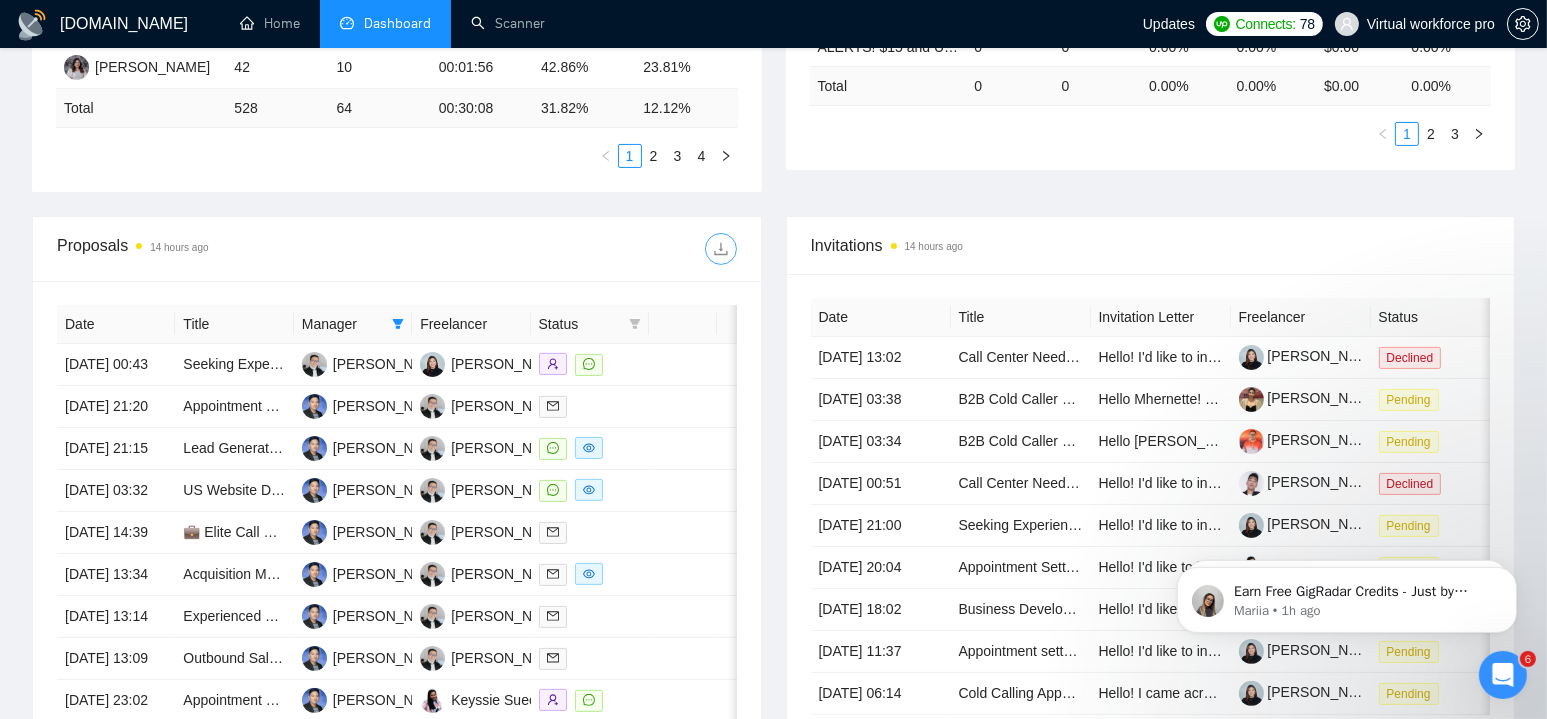 click 